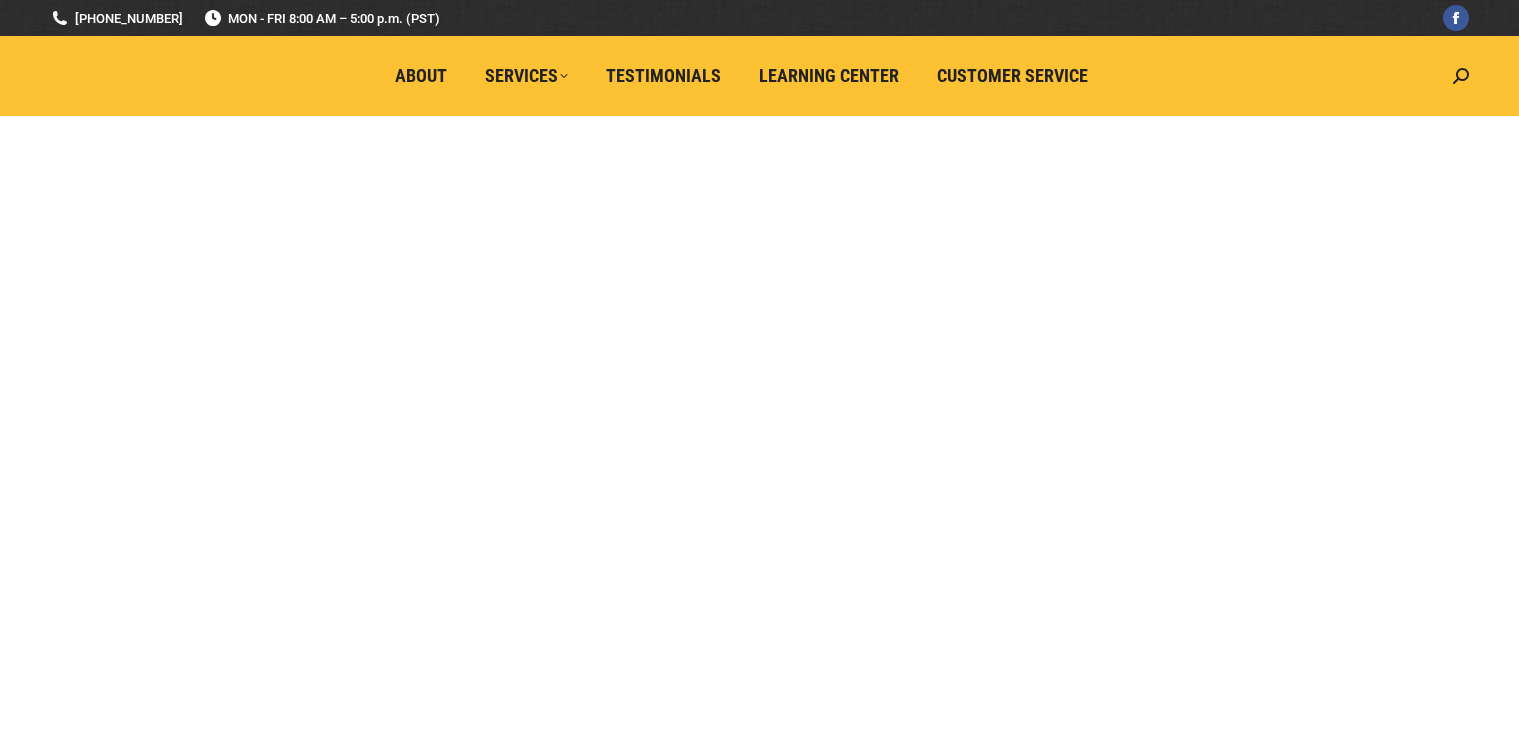 scroll, scrollTop: 0, scrollLeft: 0, axis: both 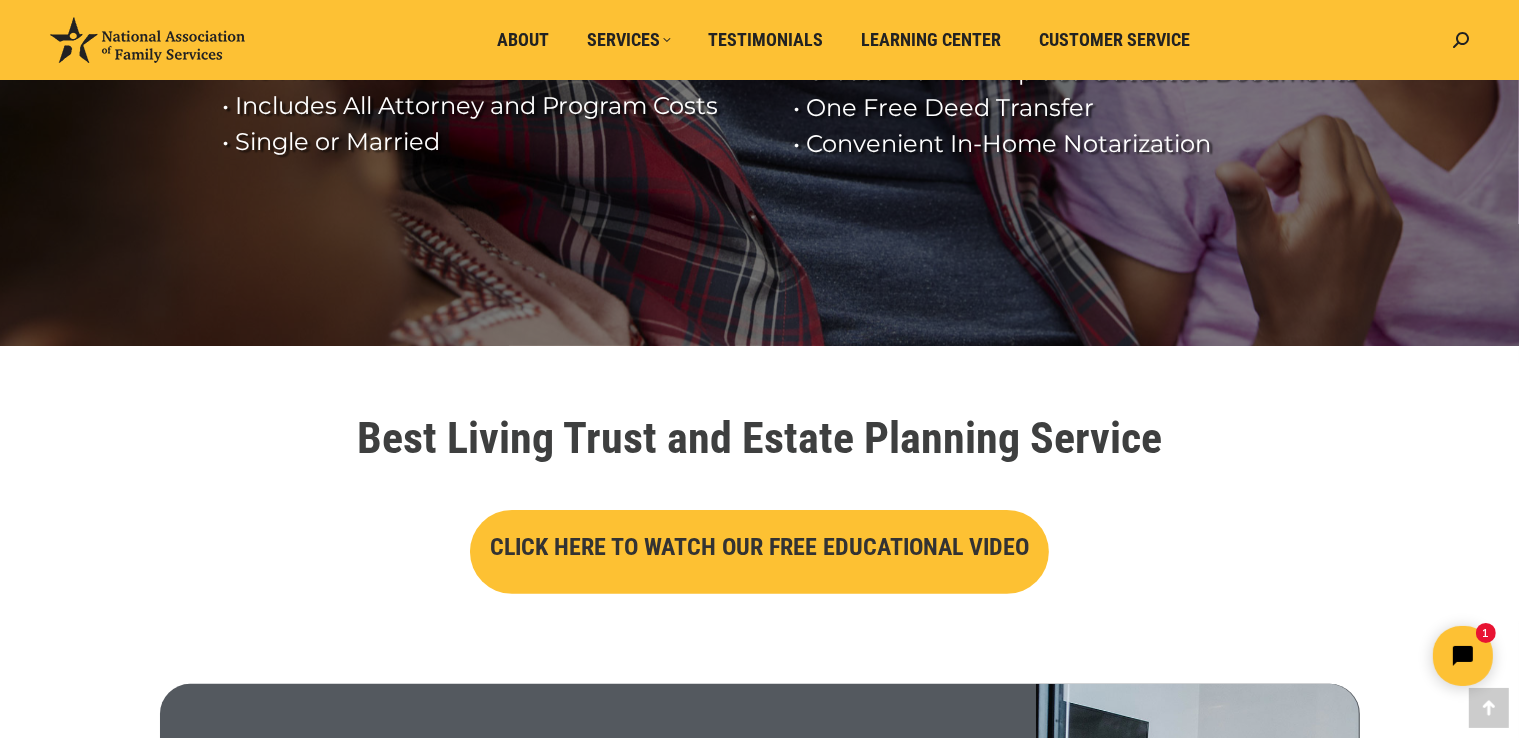 click on "CLICK HERE TO WATCH OUR FREE EDUCATIONAL VIDEO" at bounding box center (759, 547) 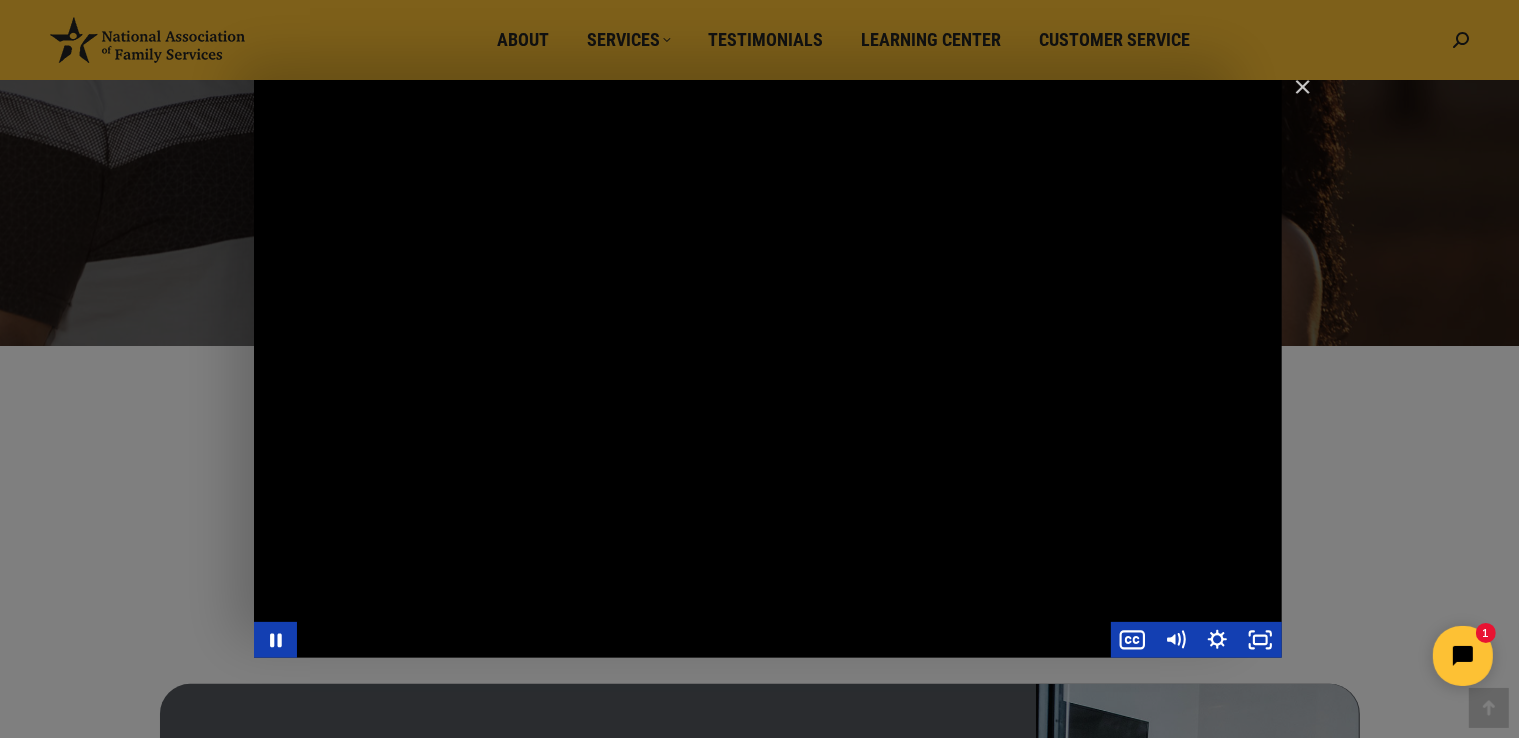 click at bounding box center [768, 369] 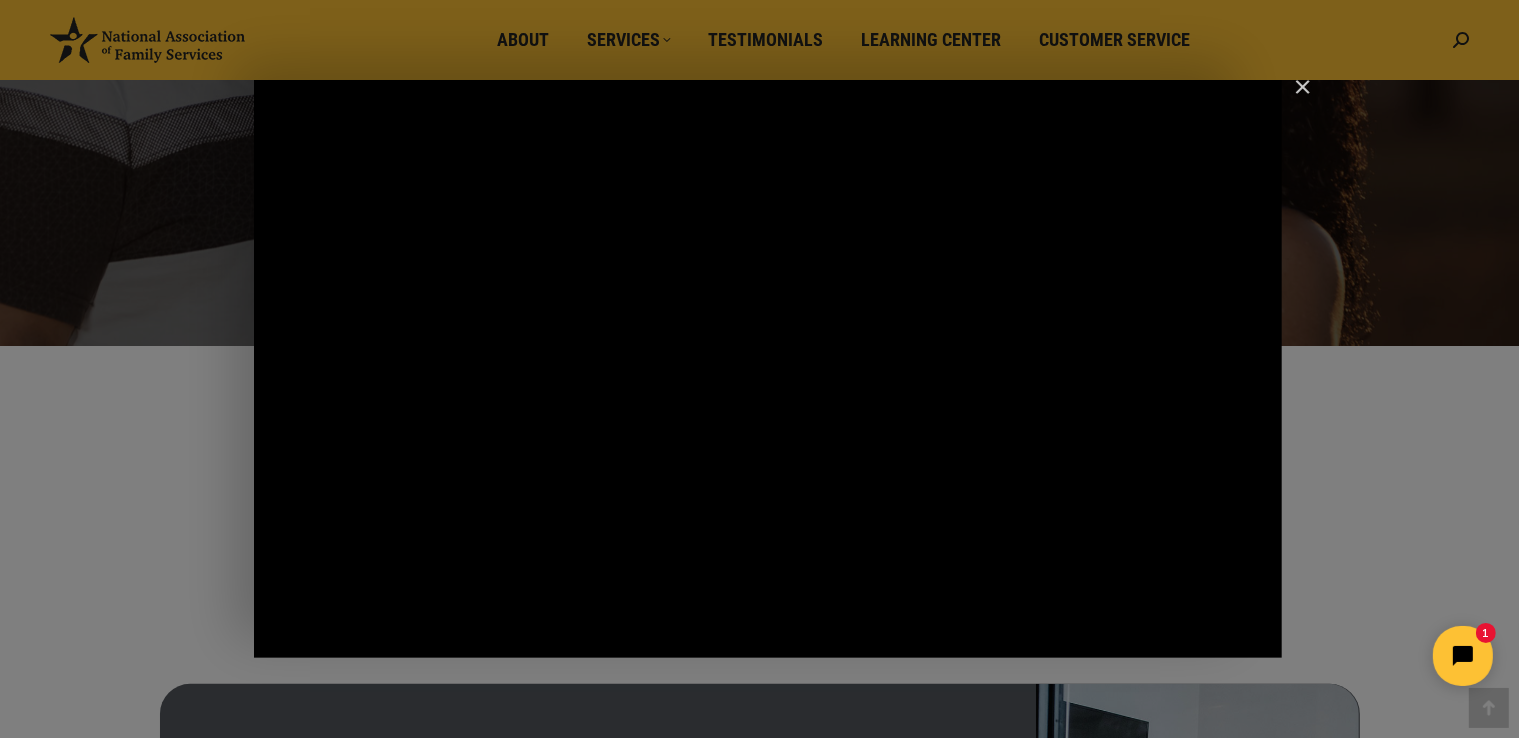 click on "1" 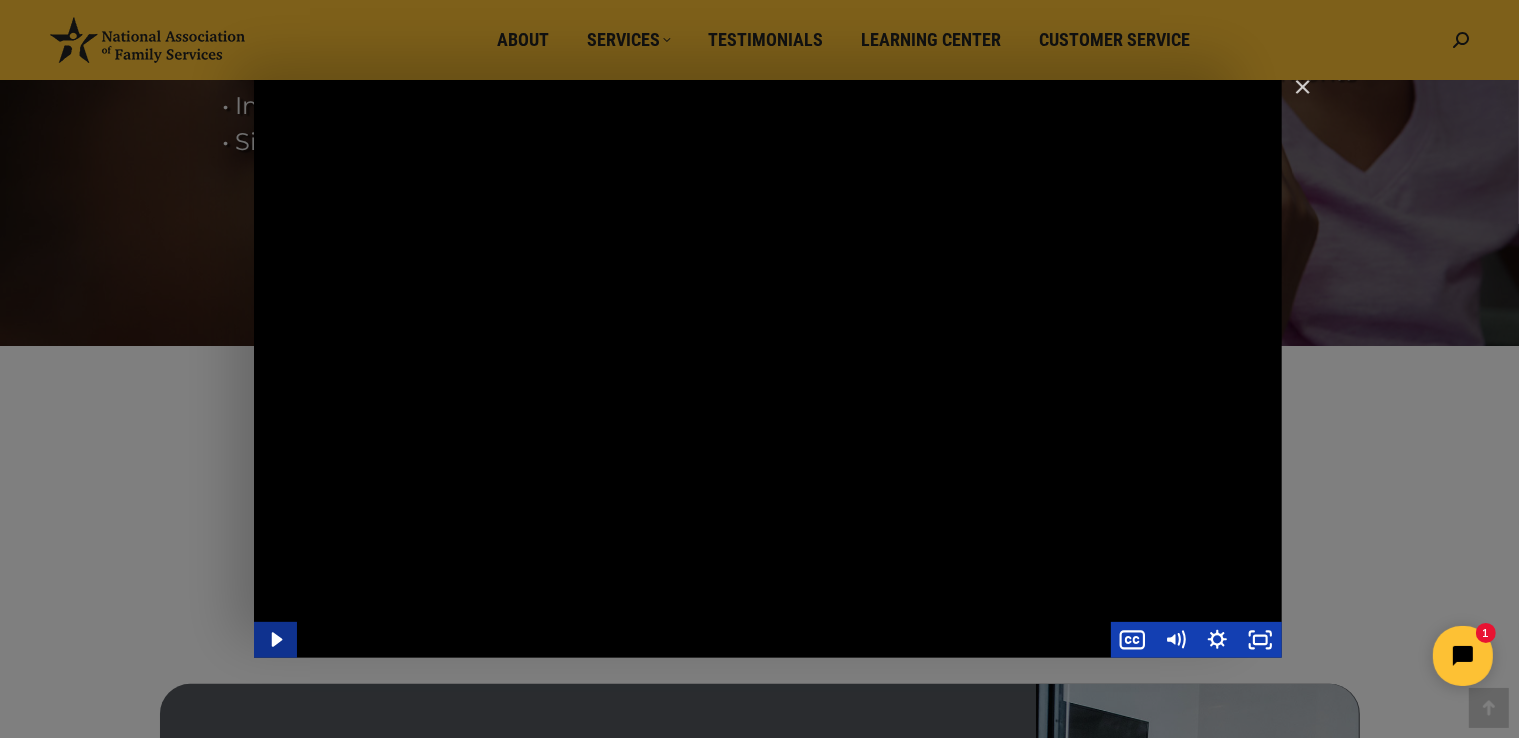 click 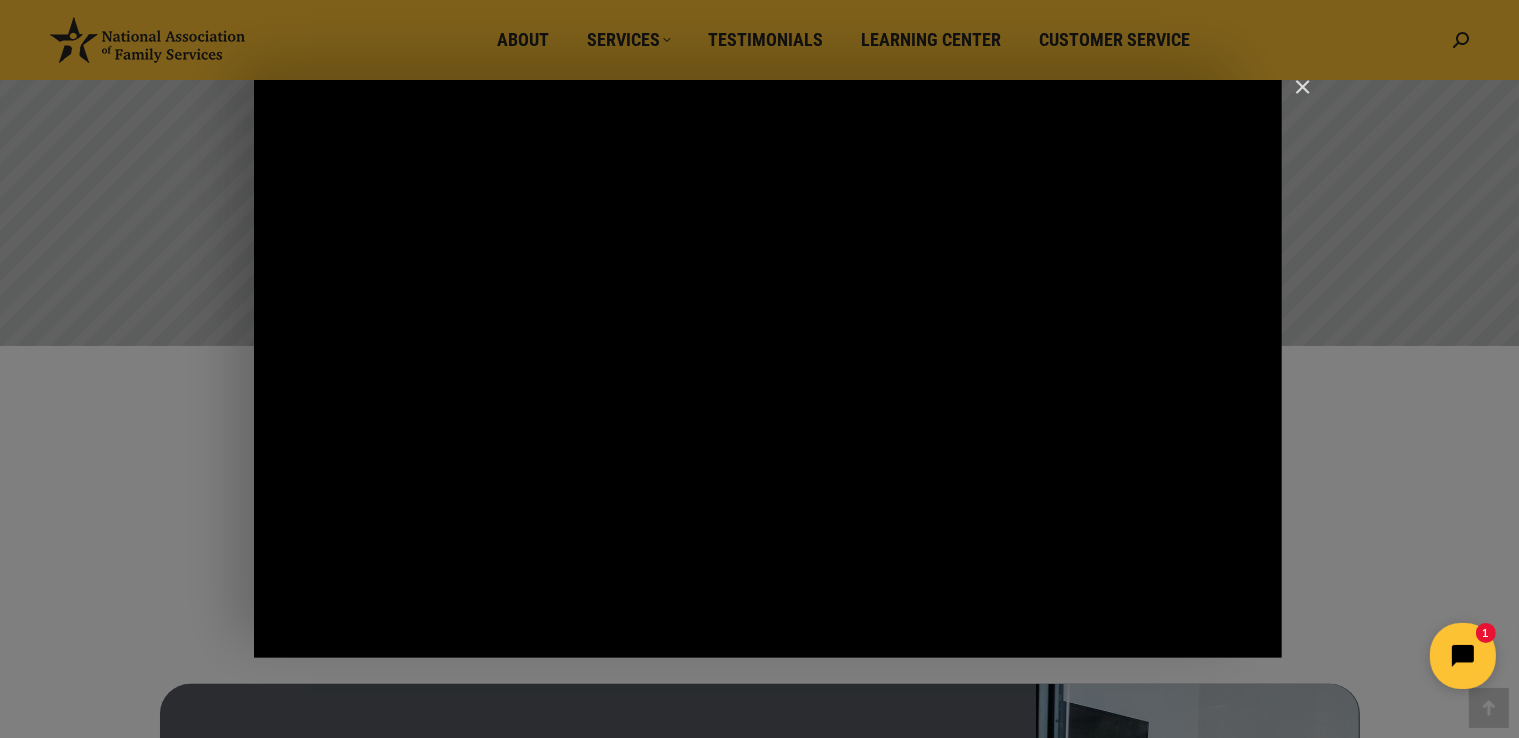 click 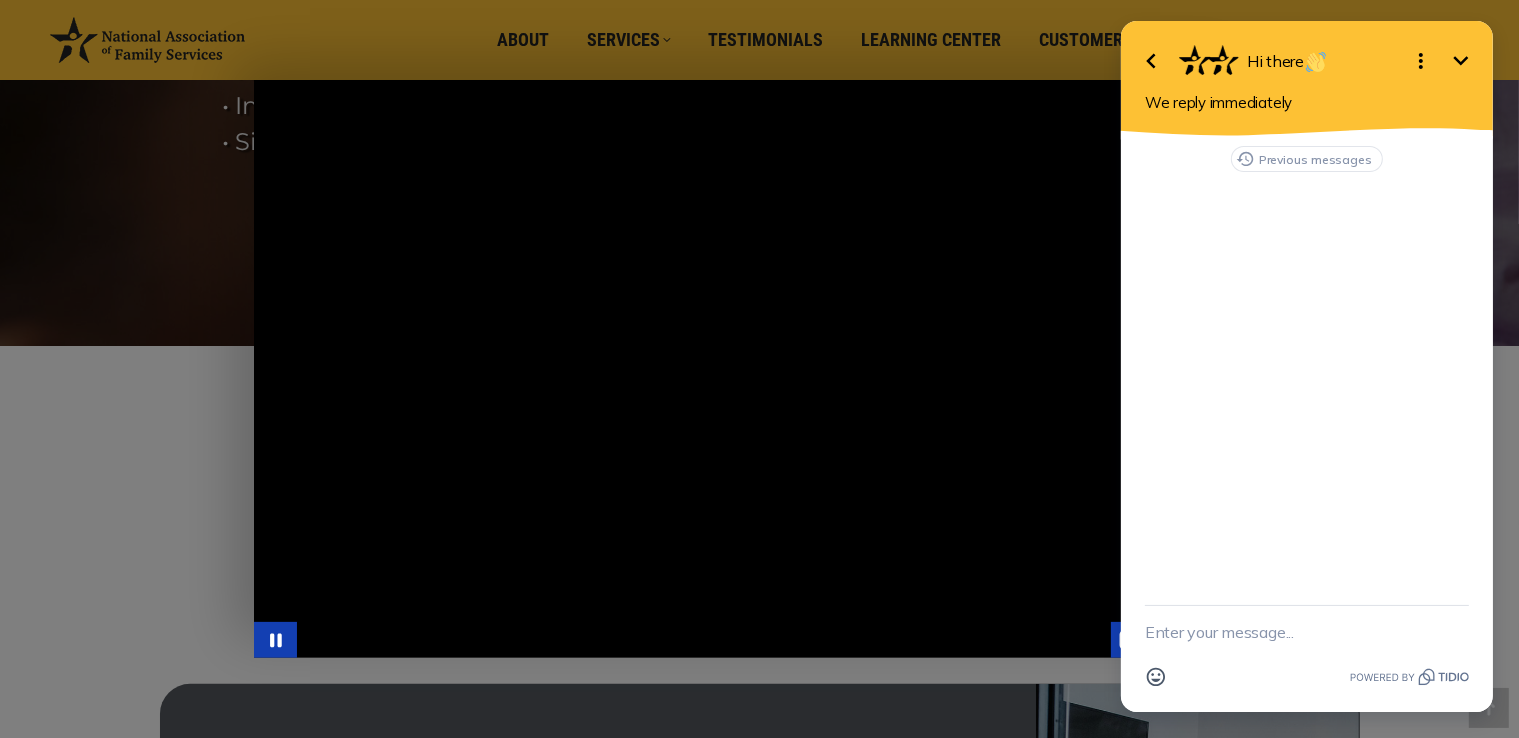 click at bounding box center (768, 369) 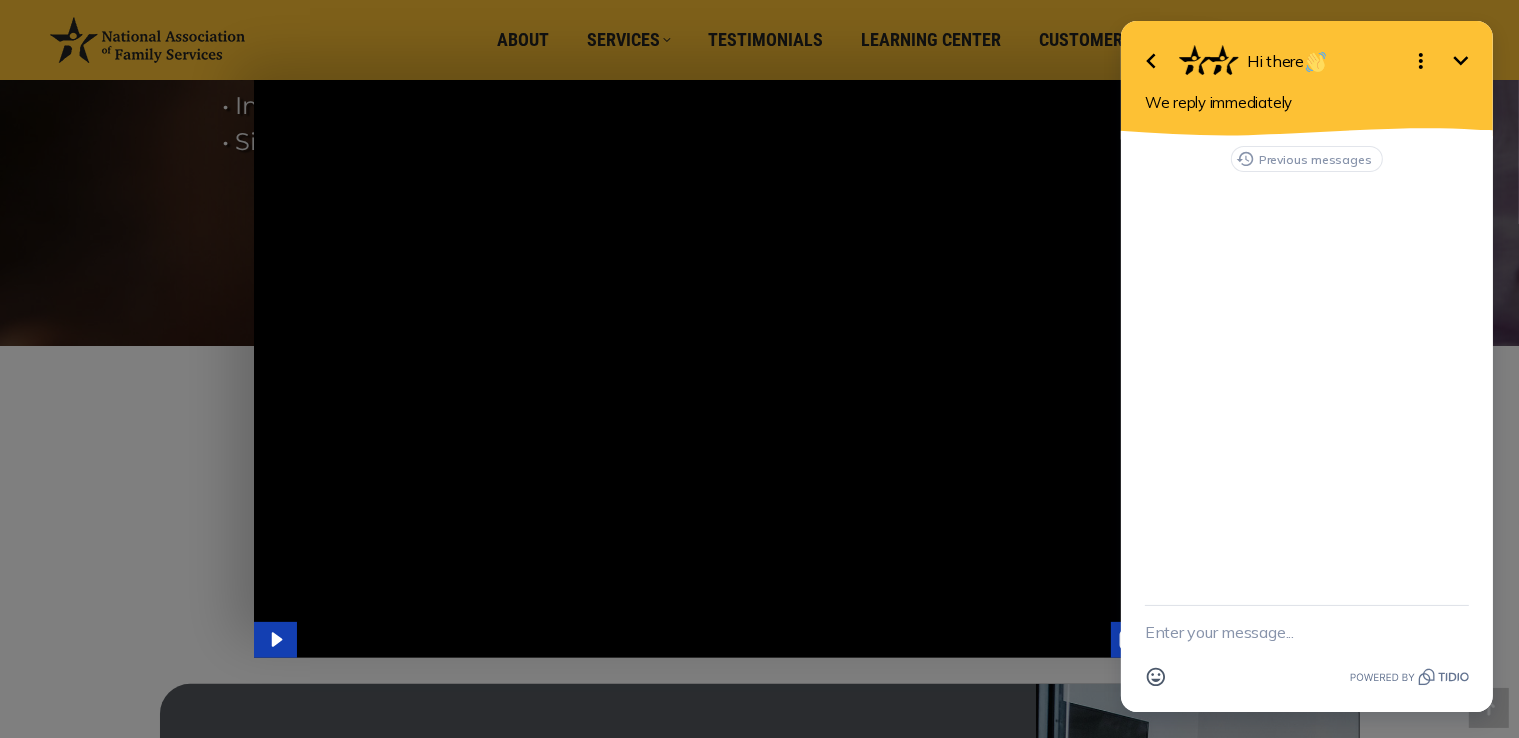 click at bounding box center (768, 369) 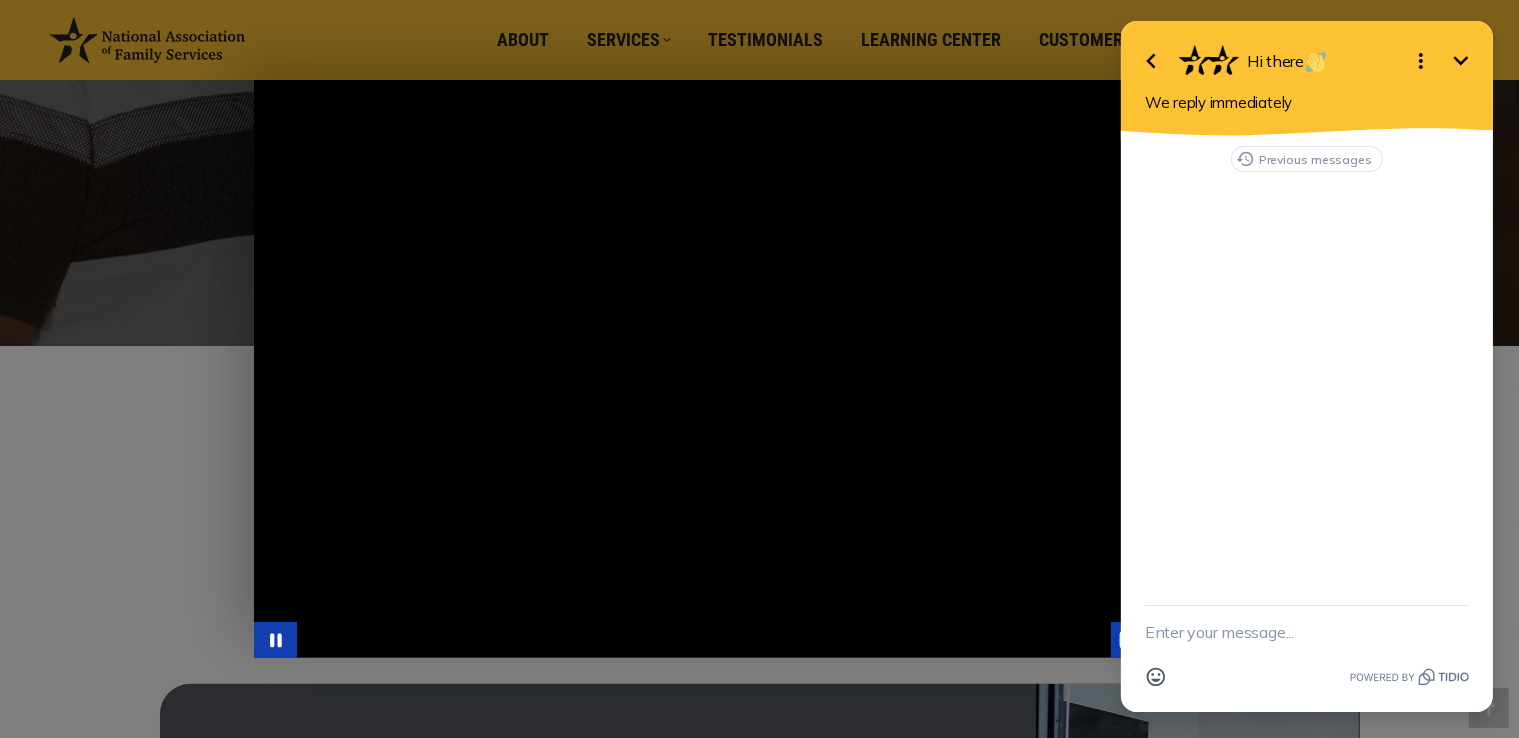 click at bounding box center (768, 369) 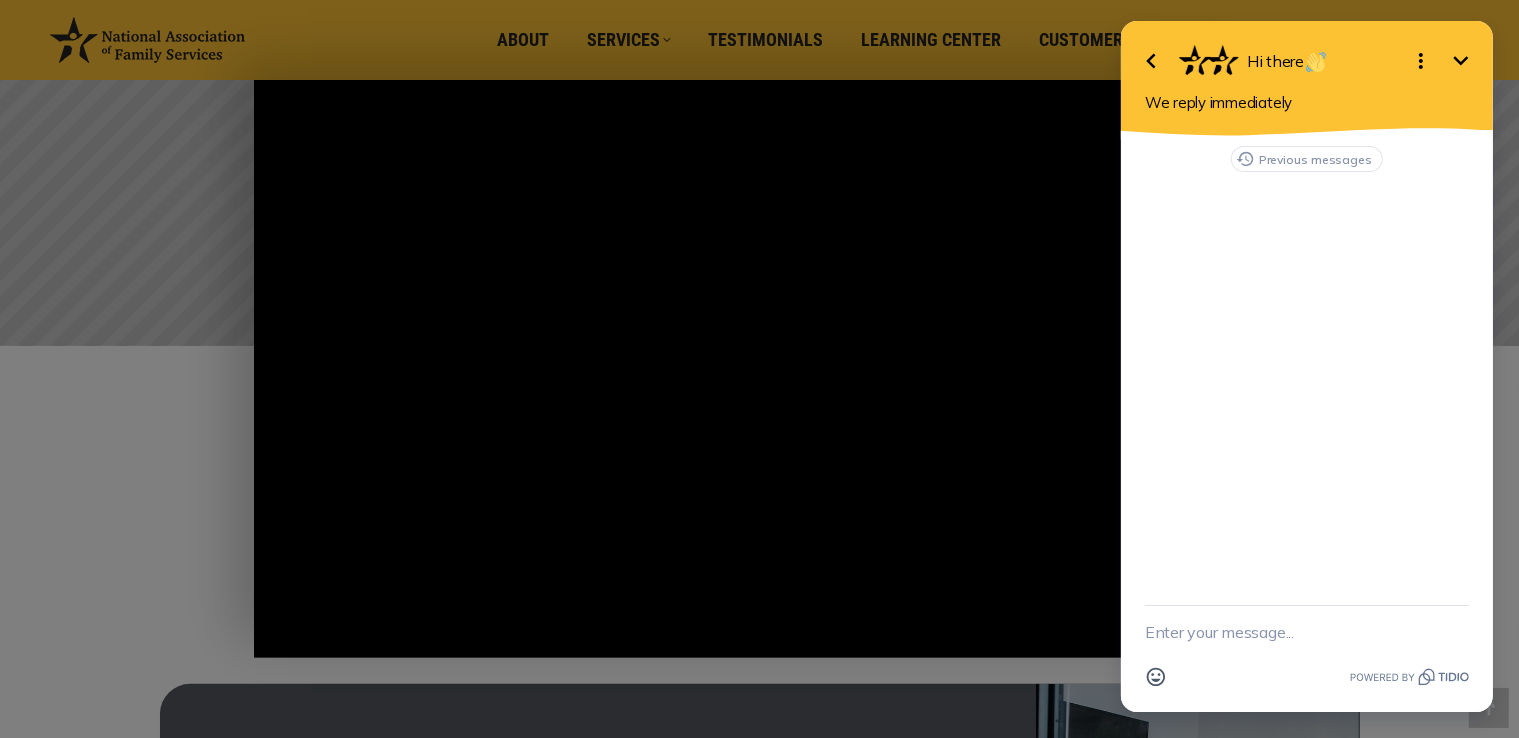 click 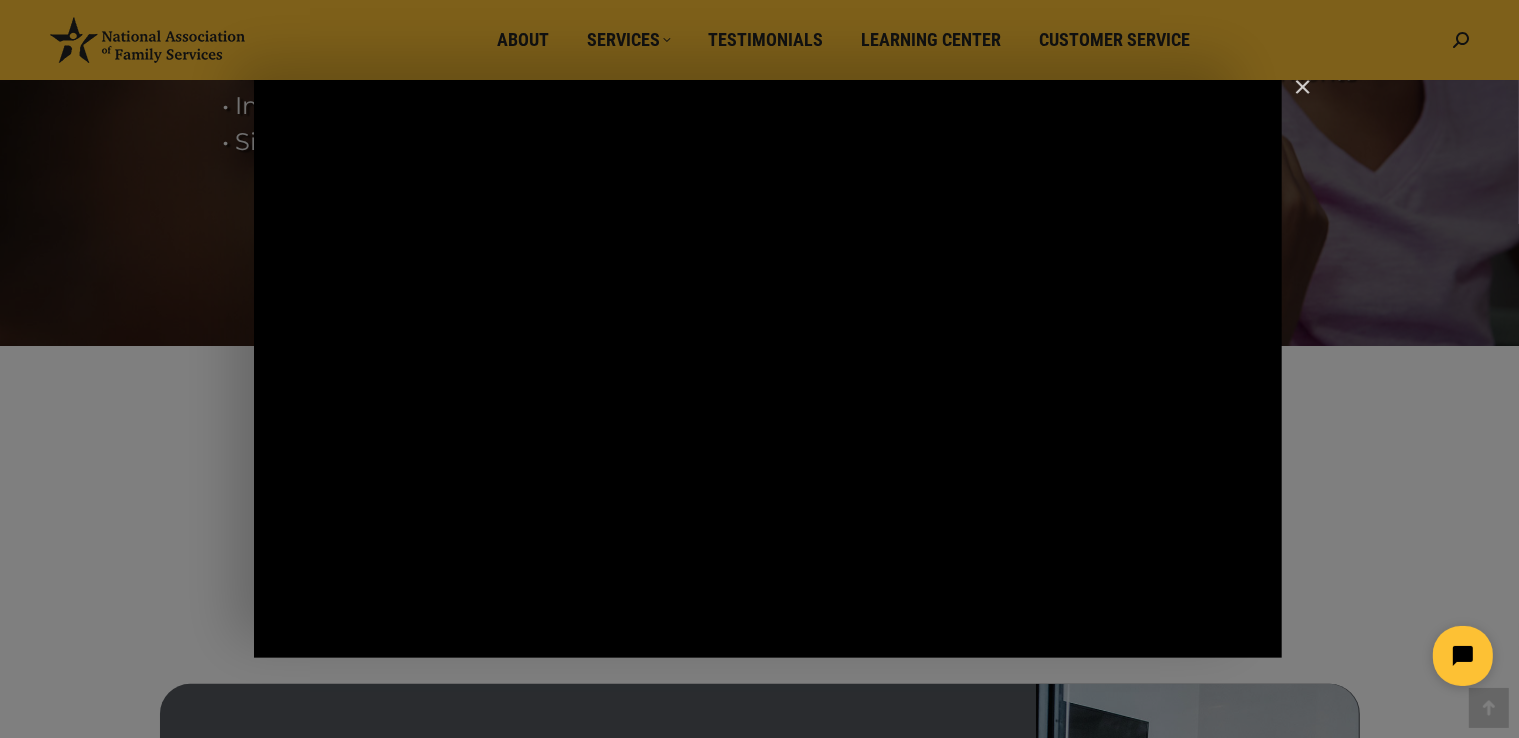 click 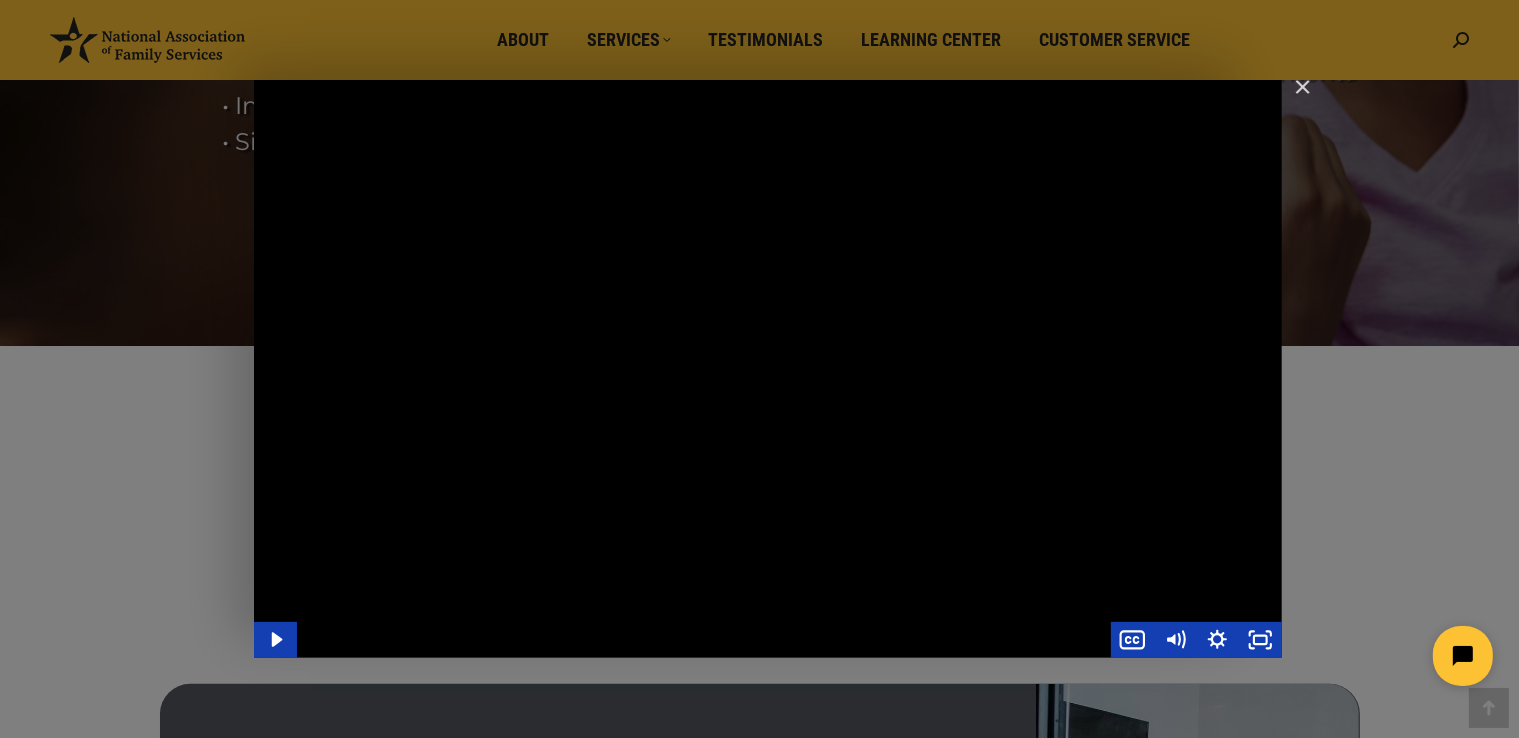 click at bounding box center [768, 369] 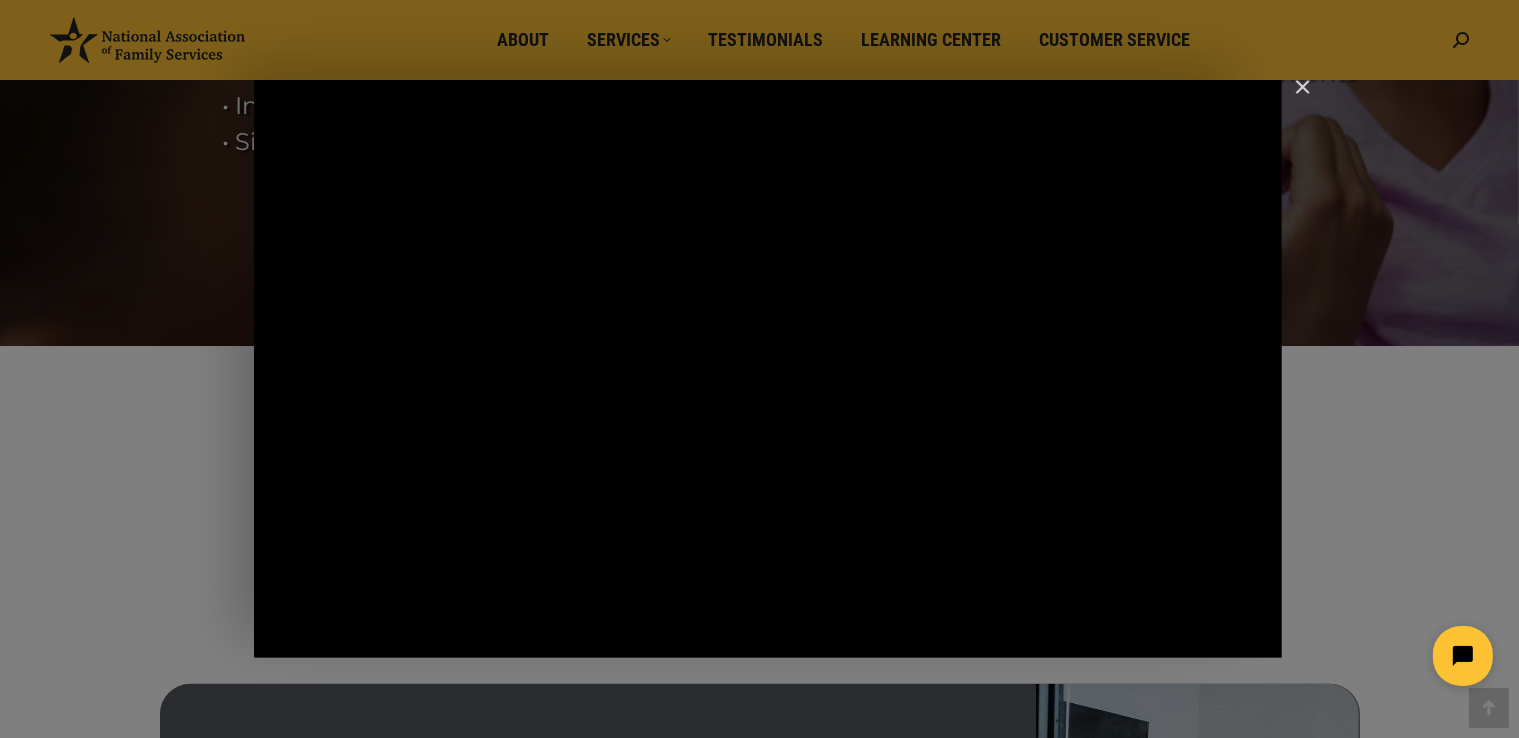click 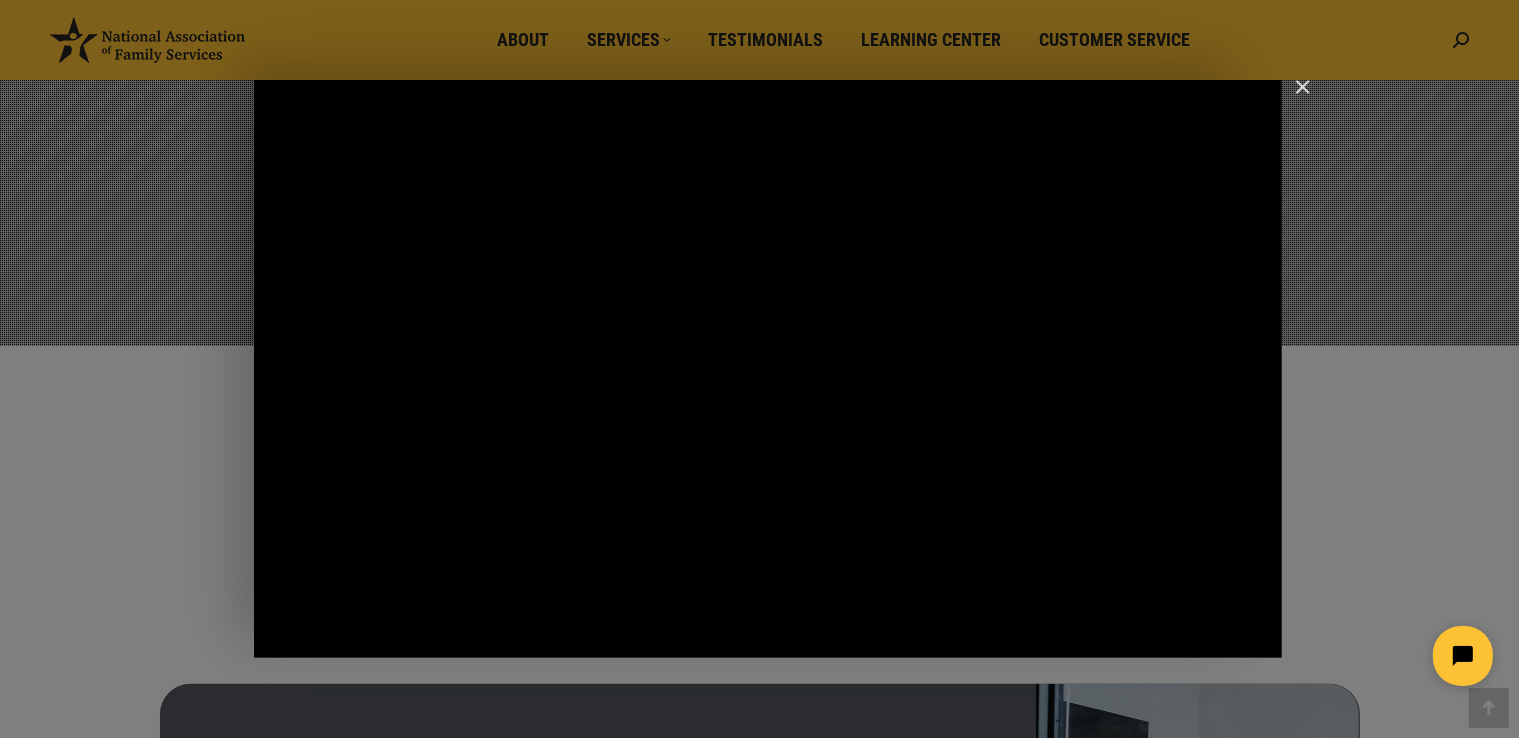 click 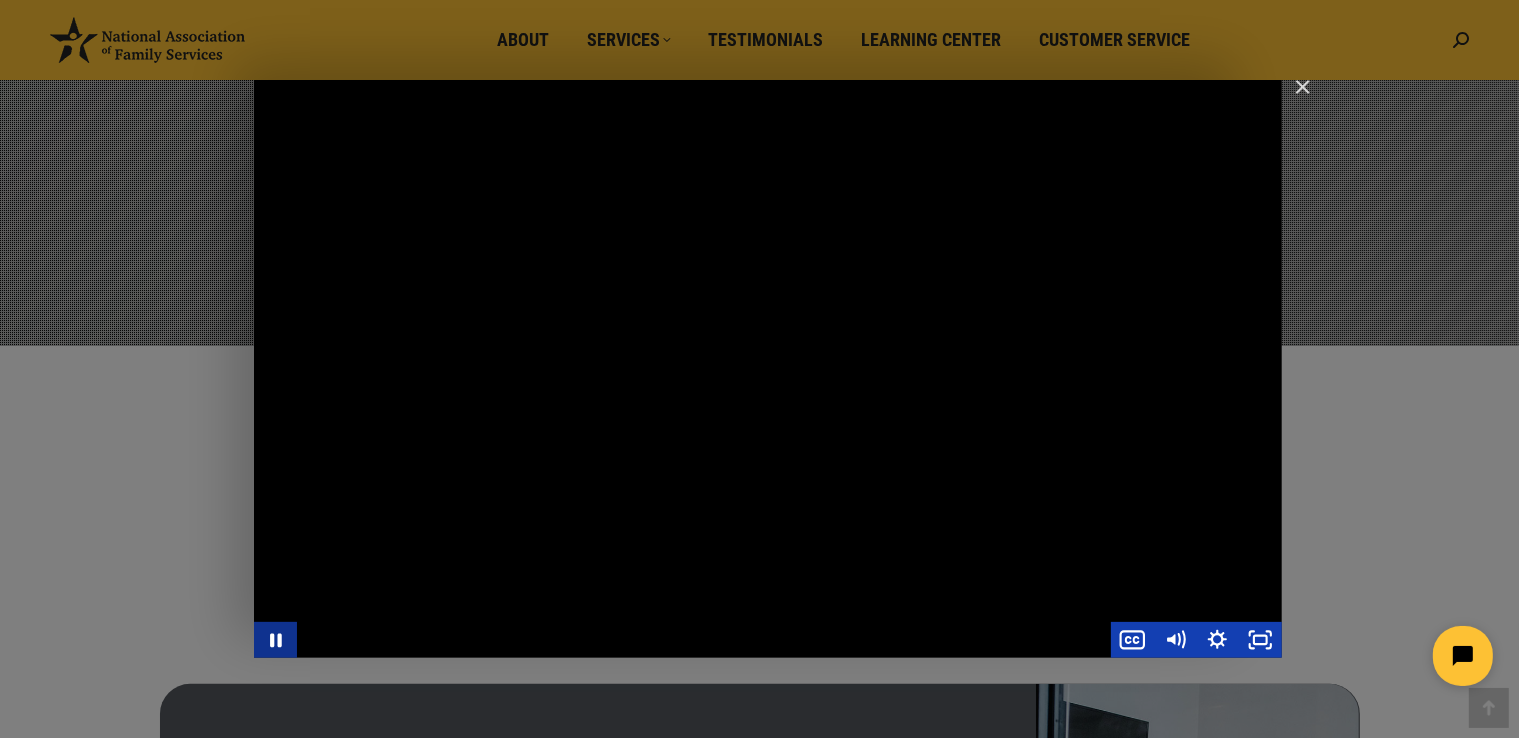 click 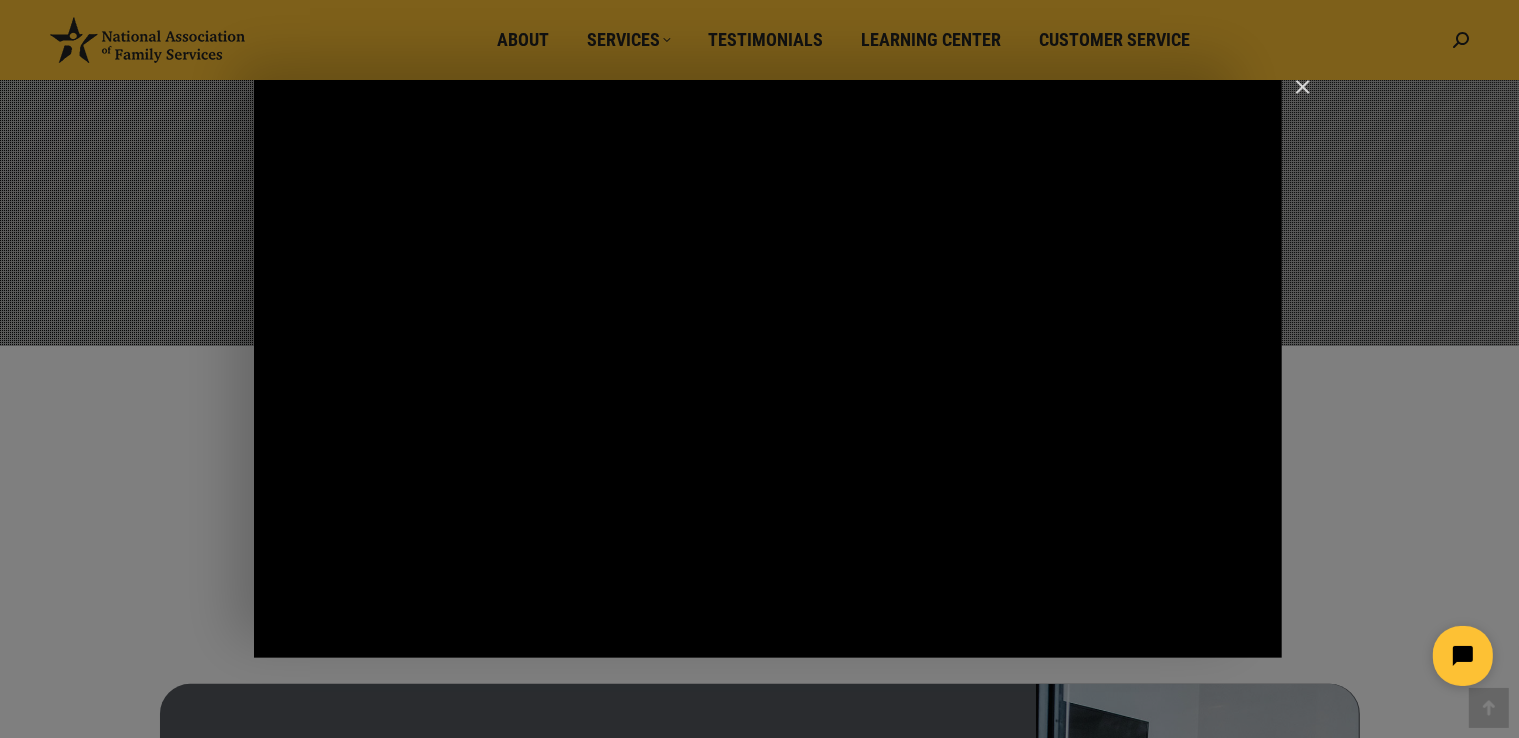 click 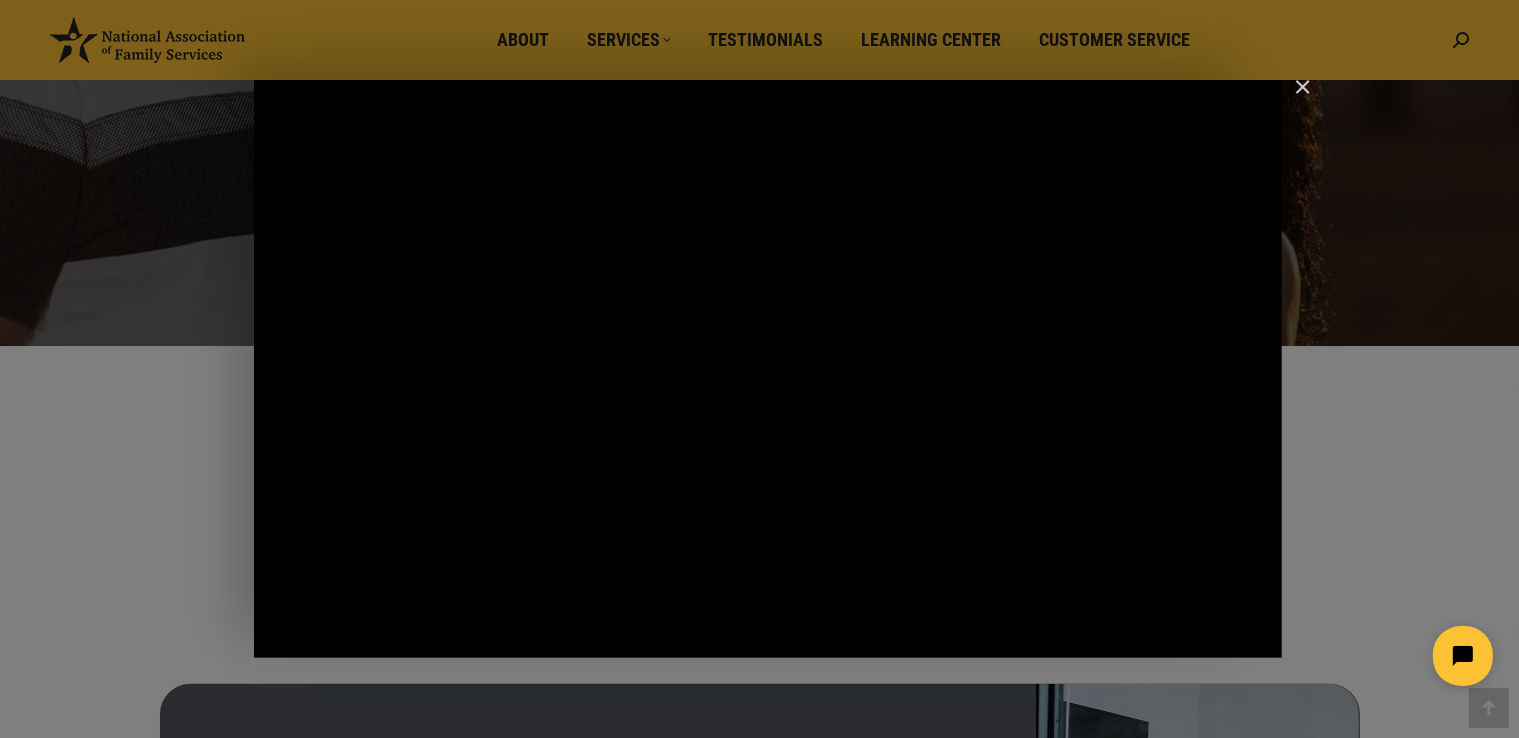 click at bounding box center [1294, 96] 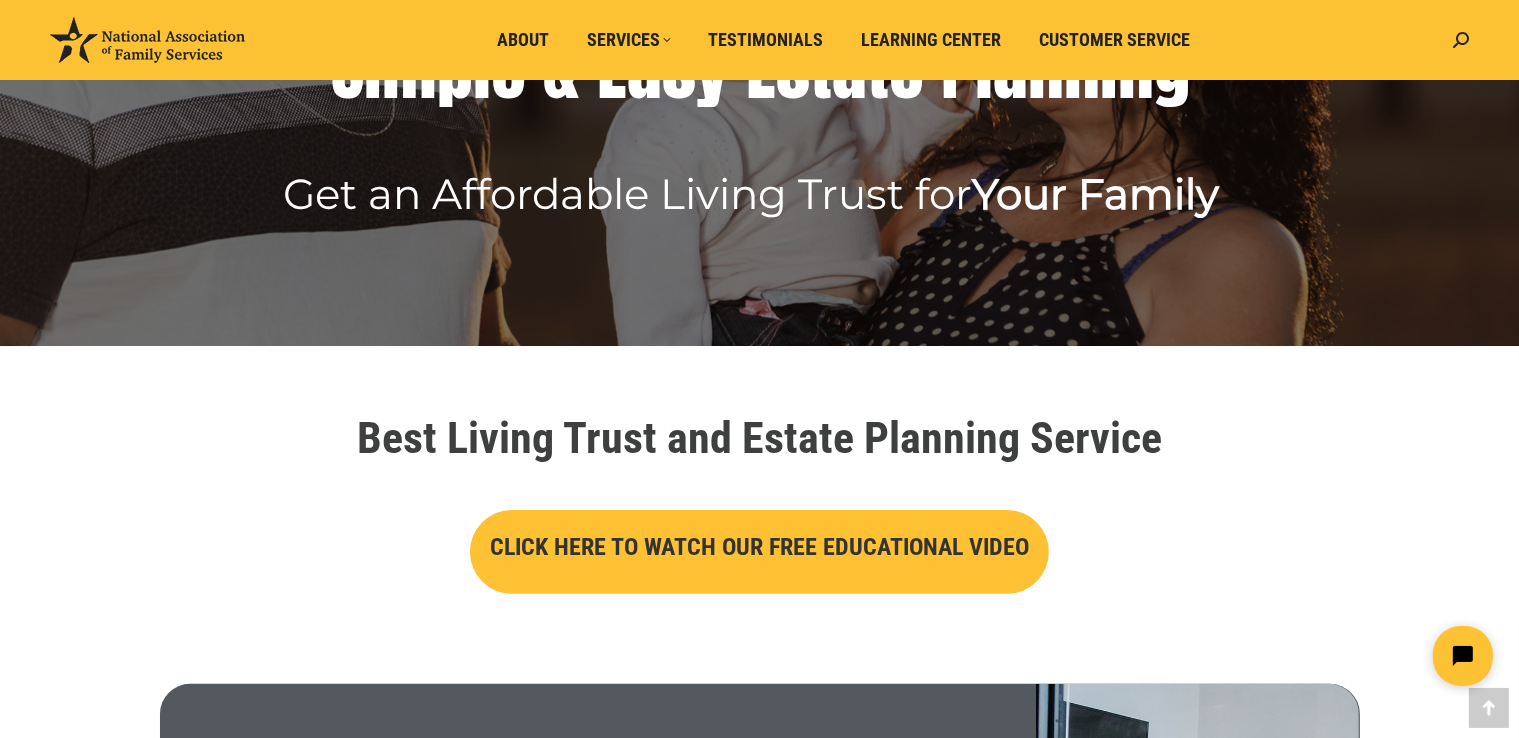 scroll, scrollTop: 0, scrollLeft: 0, axis: both 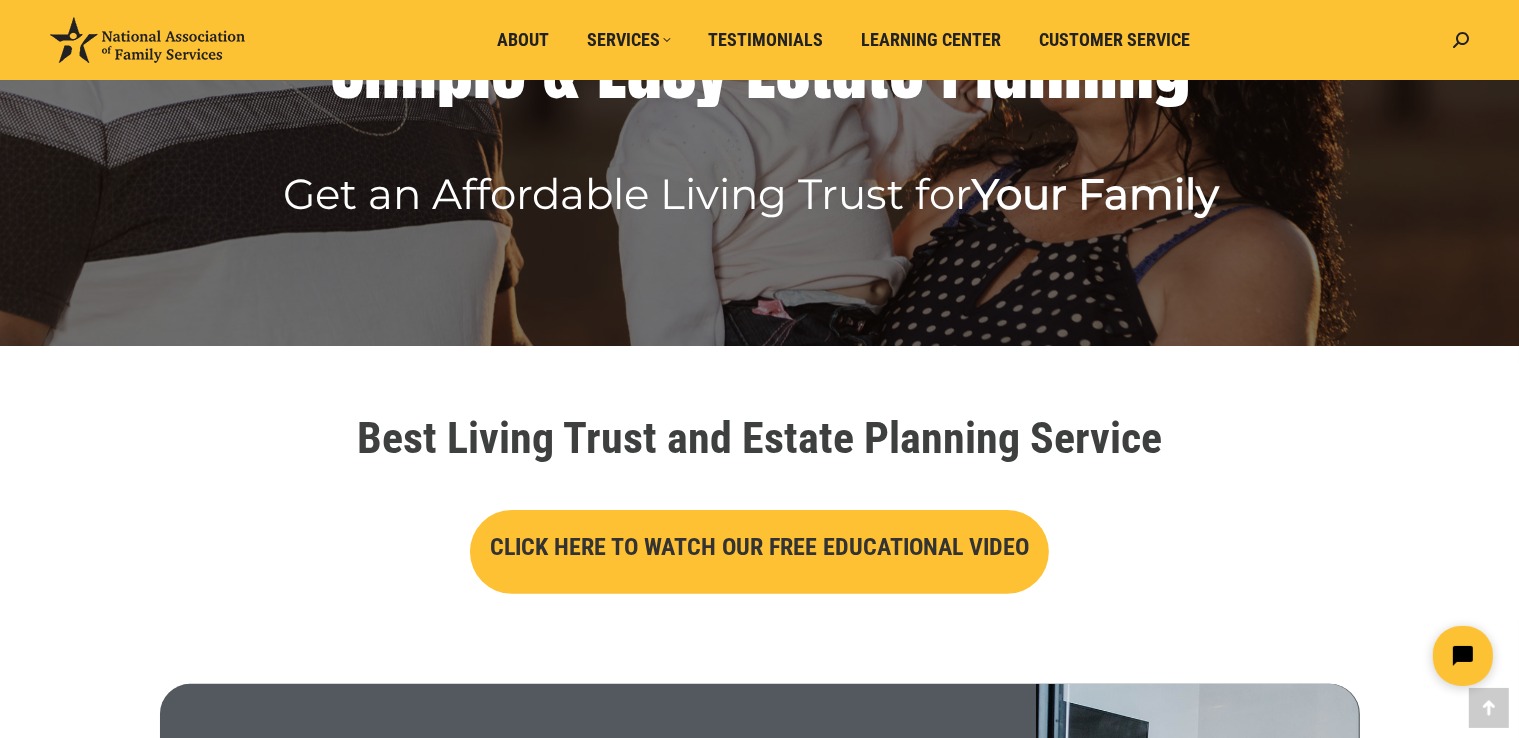click on "CLICK HERE TO WATCH OUR FREE EDUCATIONAL VIDEO" at bounding box center [759, 547] 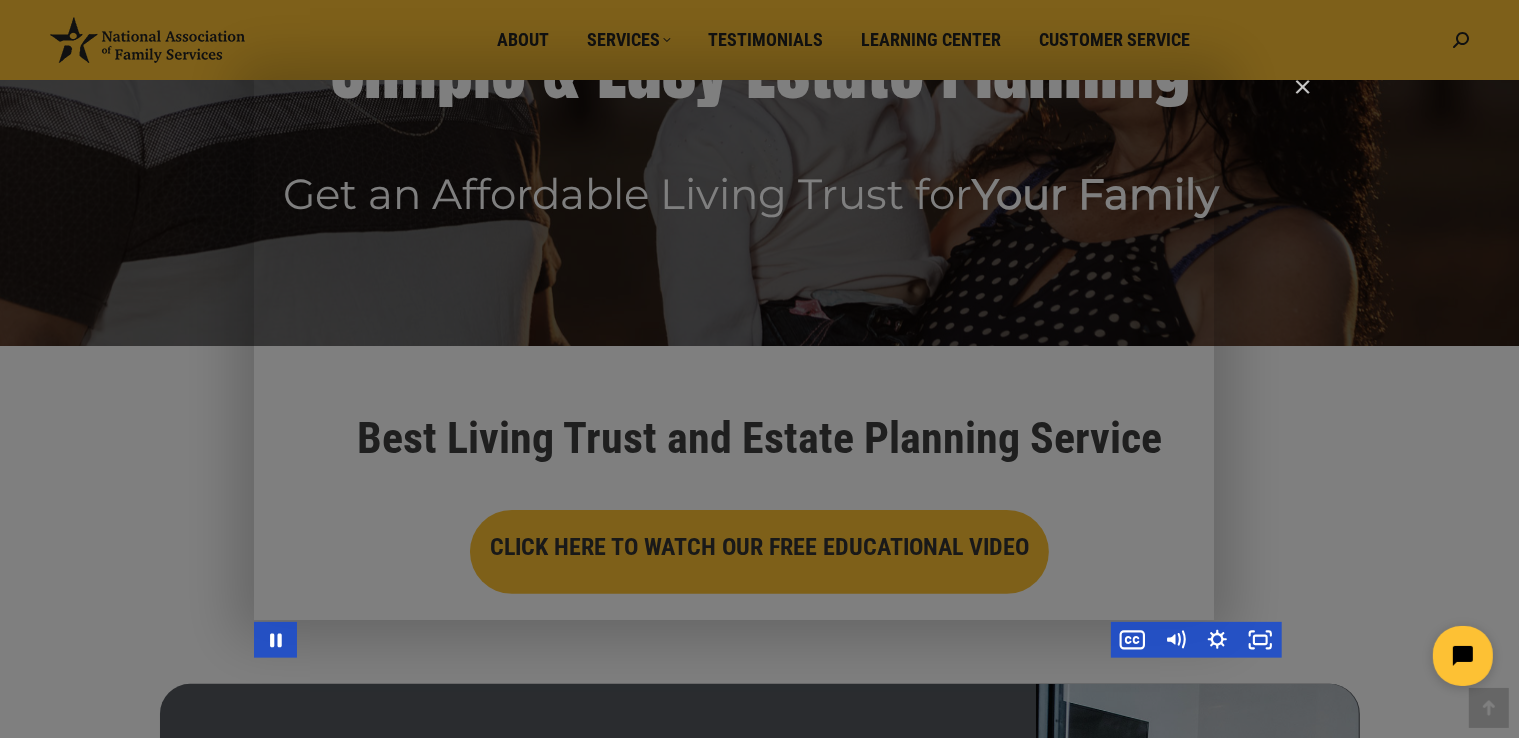 click at bounding box center [768, 369] 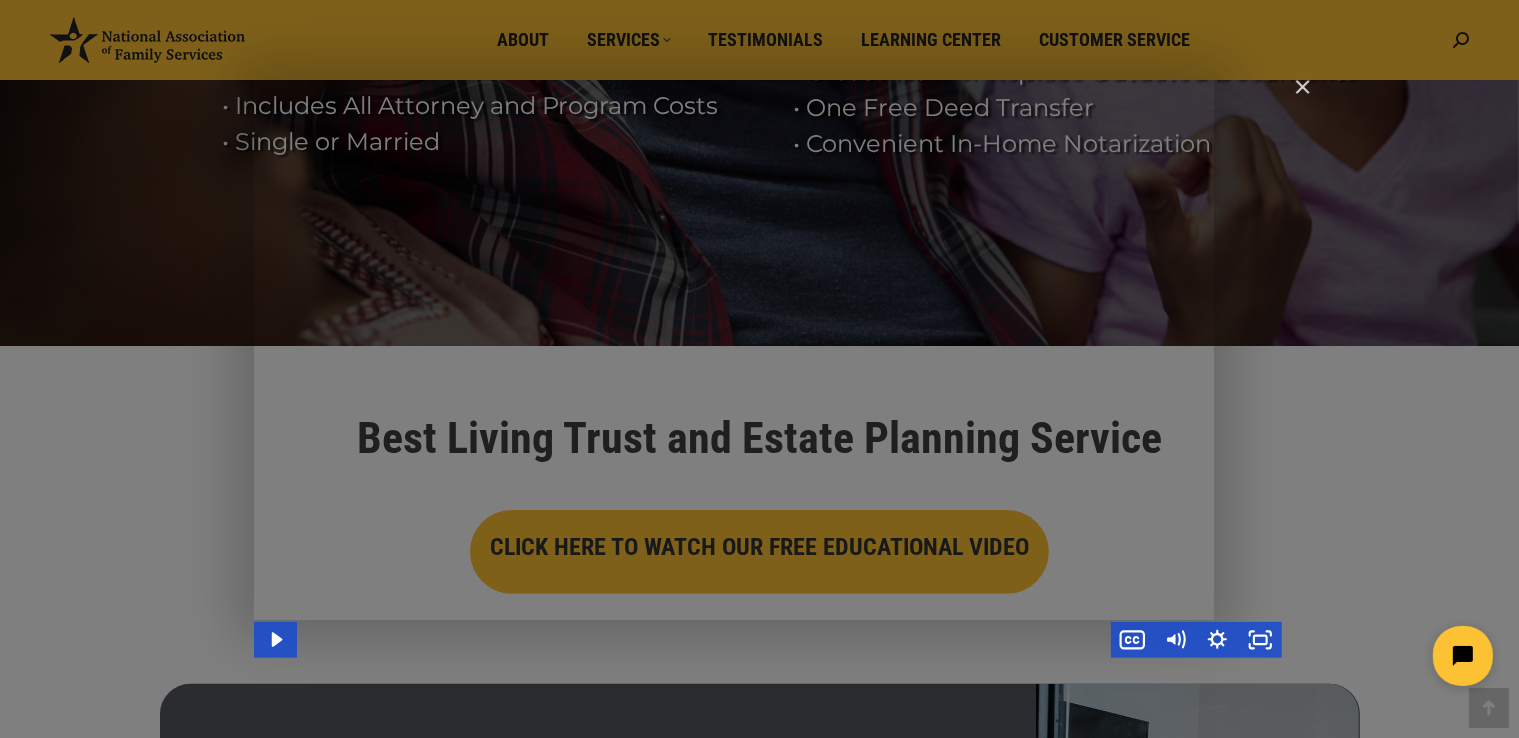 drag, startPoint x: 296, startPoint y: 553, endPoint x: 452, endPoint y: 541, distance: 156.46086 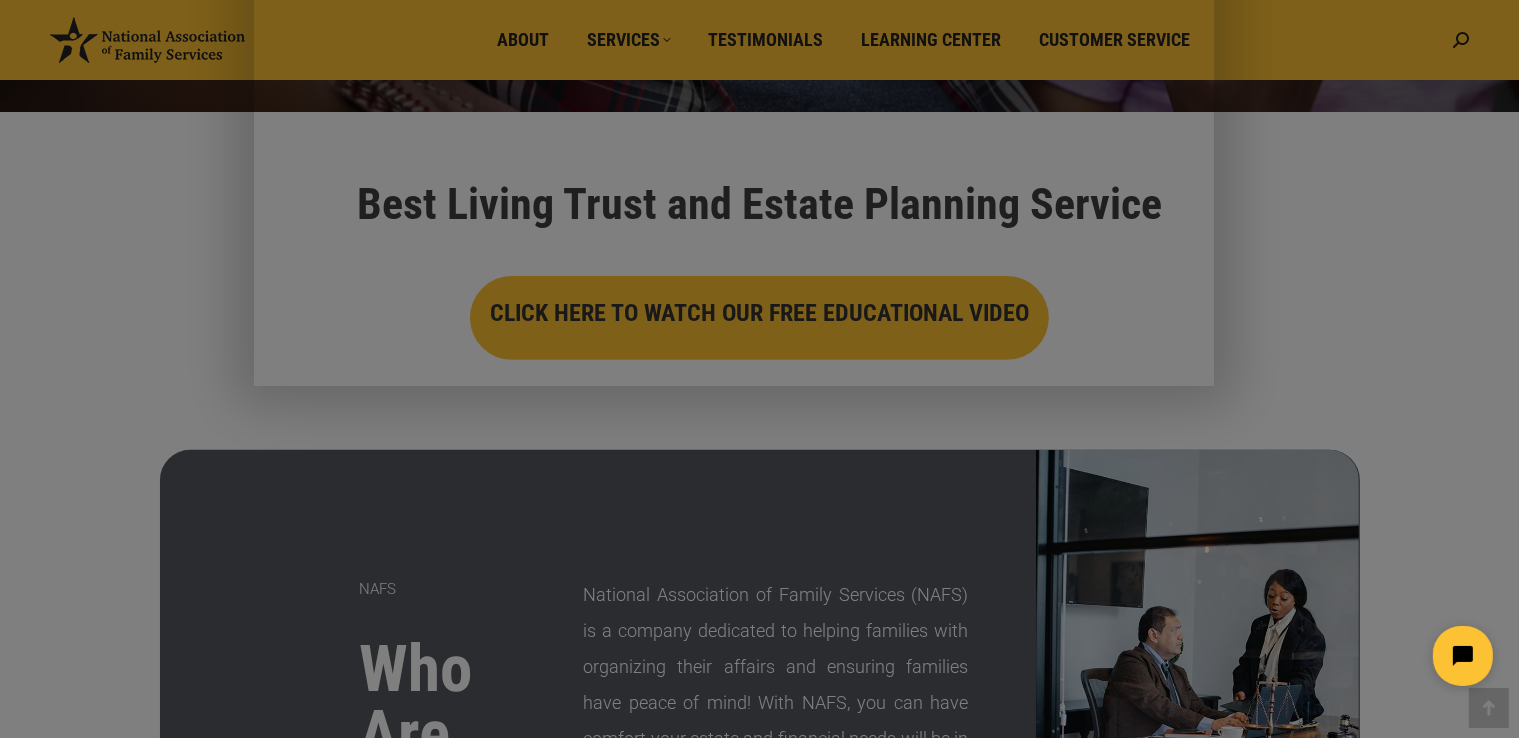 scroll, scrollTop: 600, scrollLeft: 0, axis: vertical 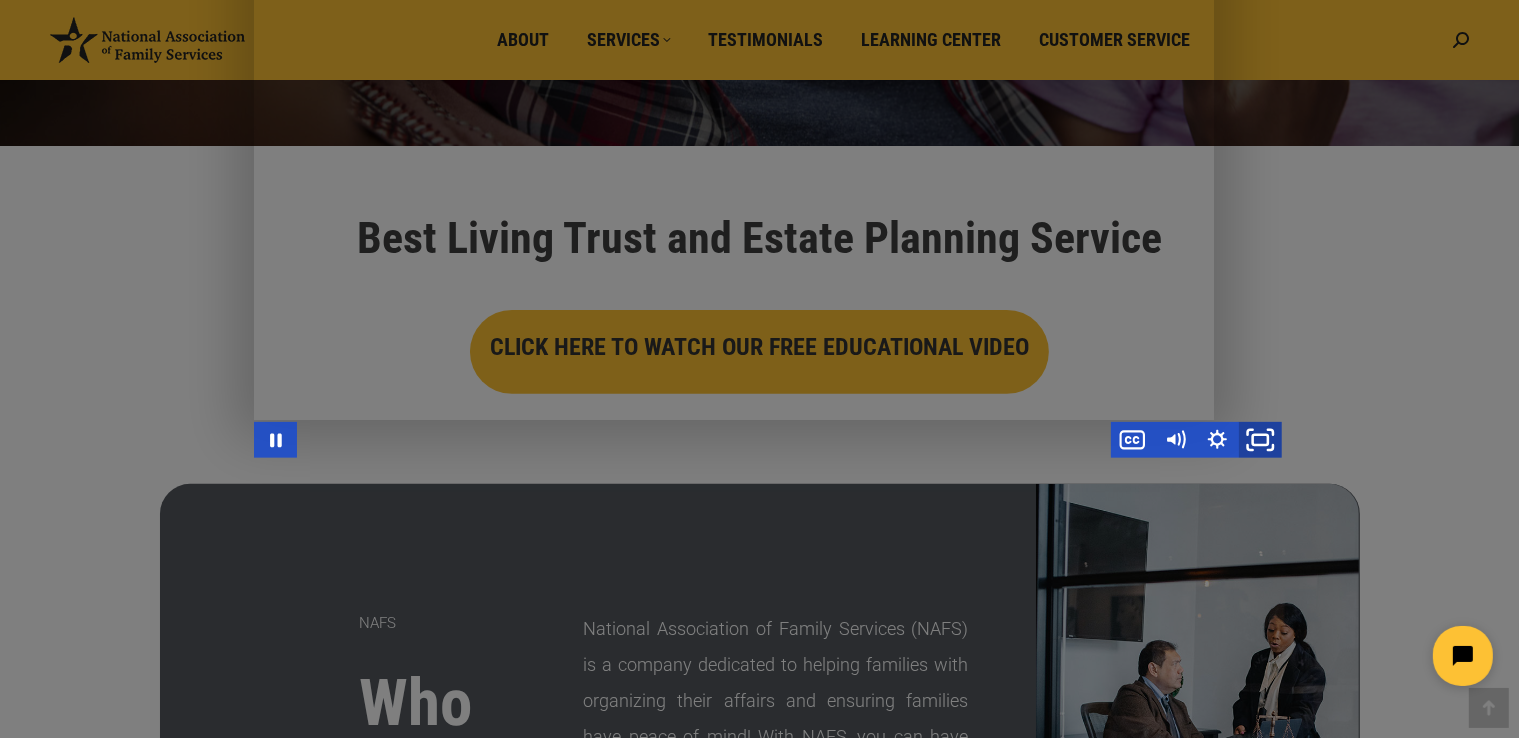click 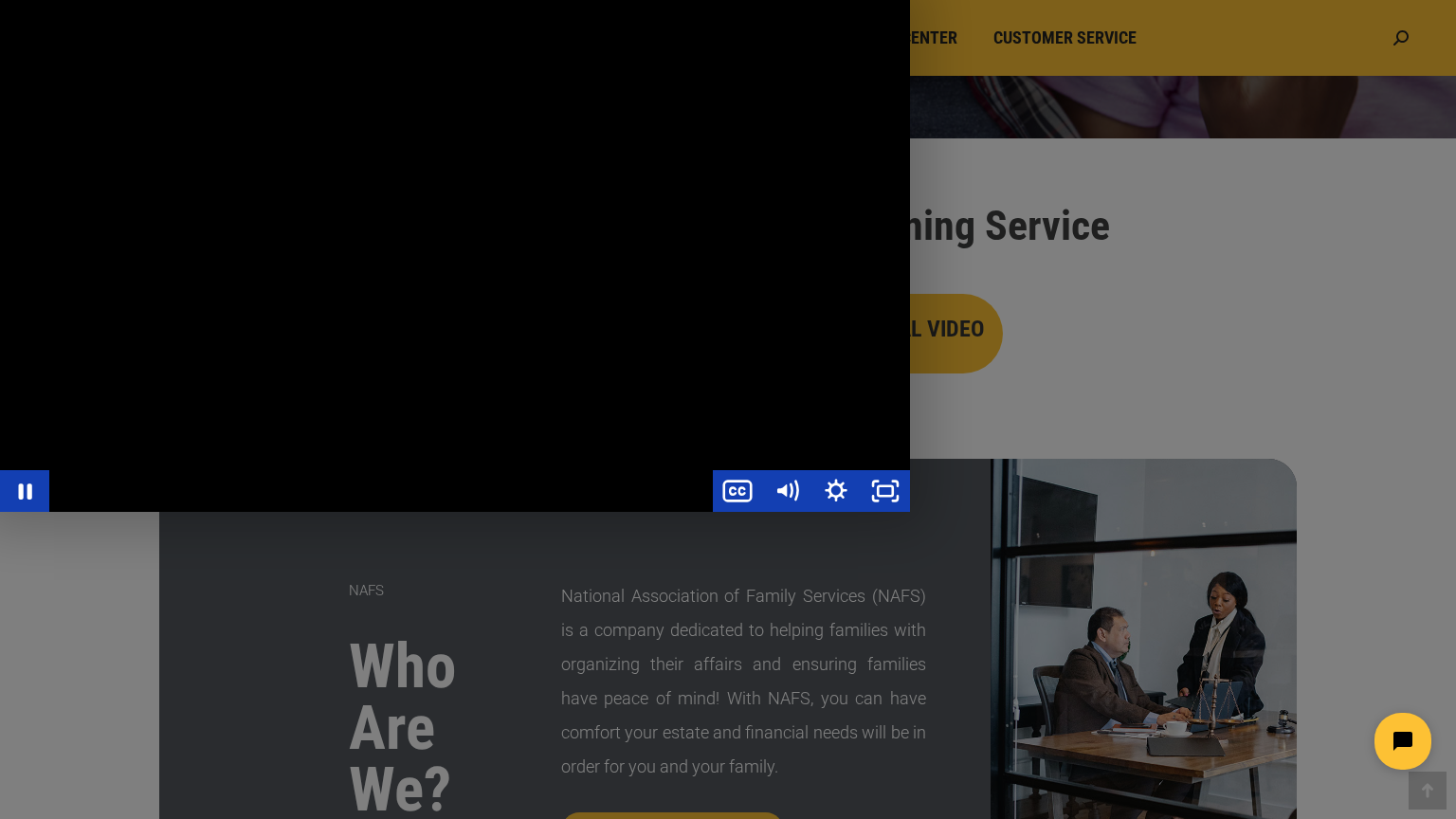 click at bounding box center (455, 256) 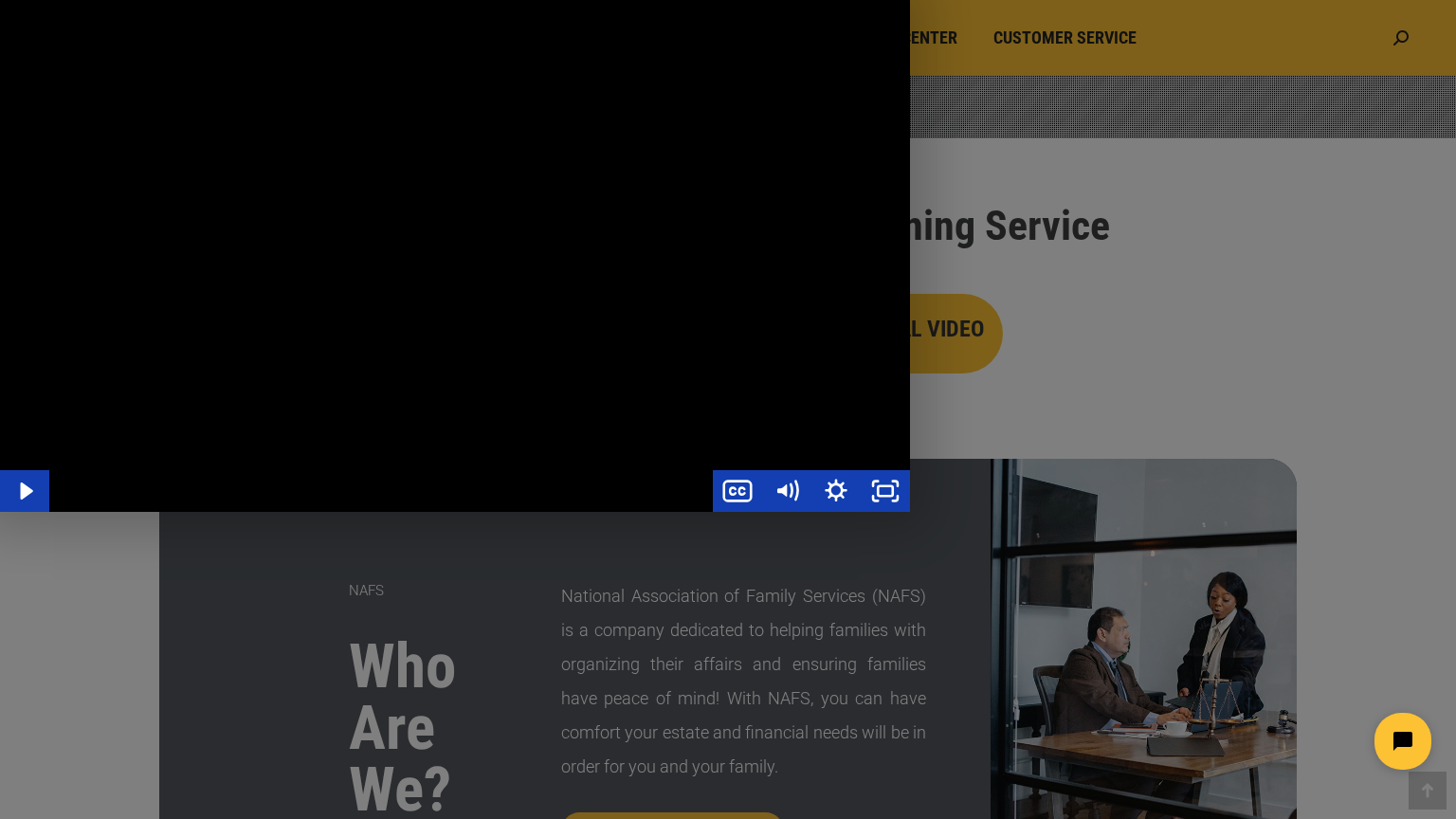 click at bounding box center (455, 256) 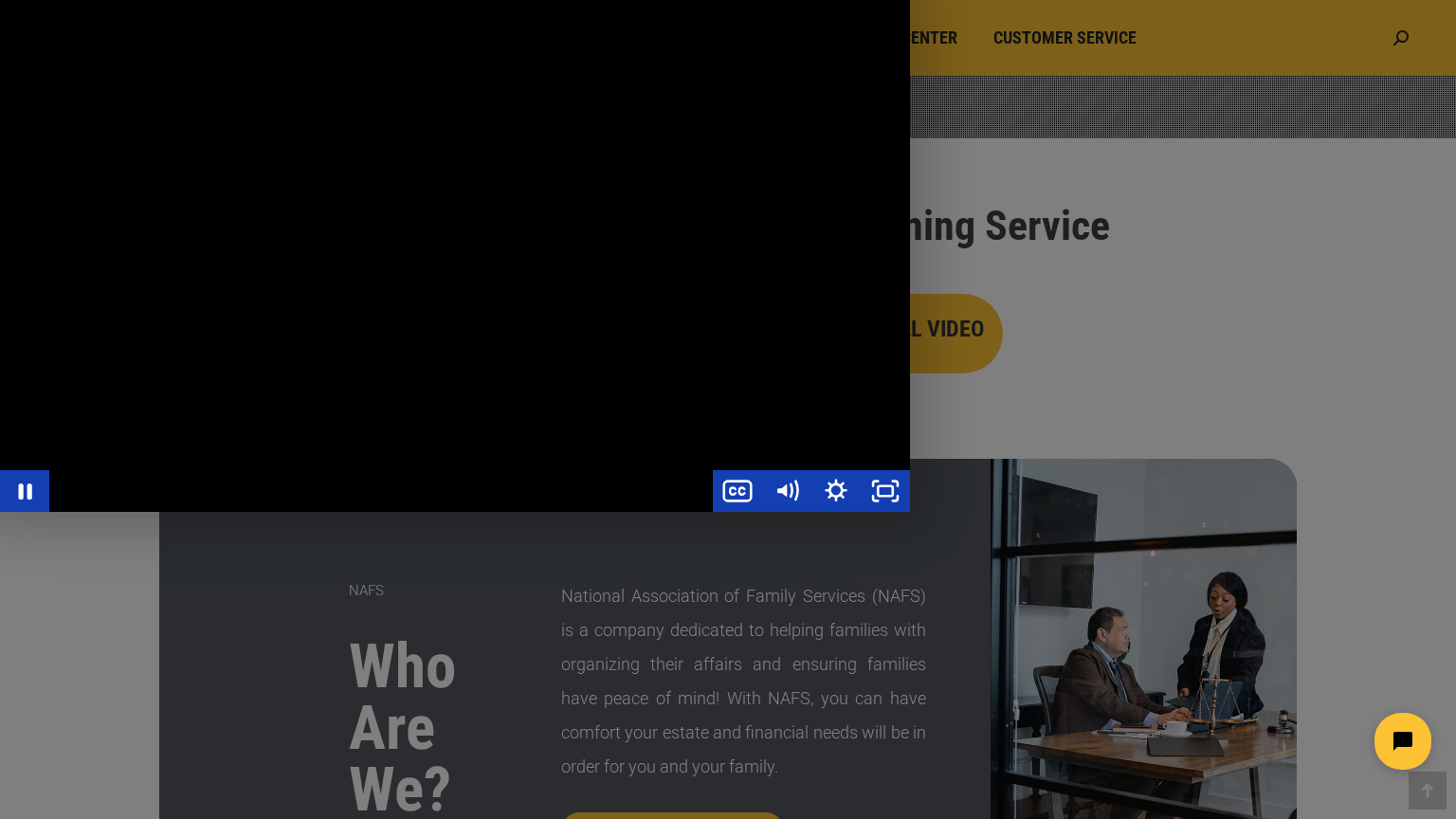 click at bounding box center (455, 256) 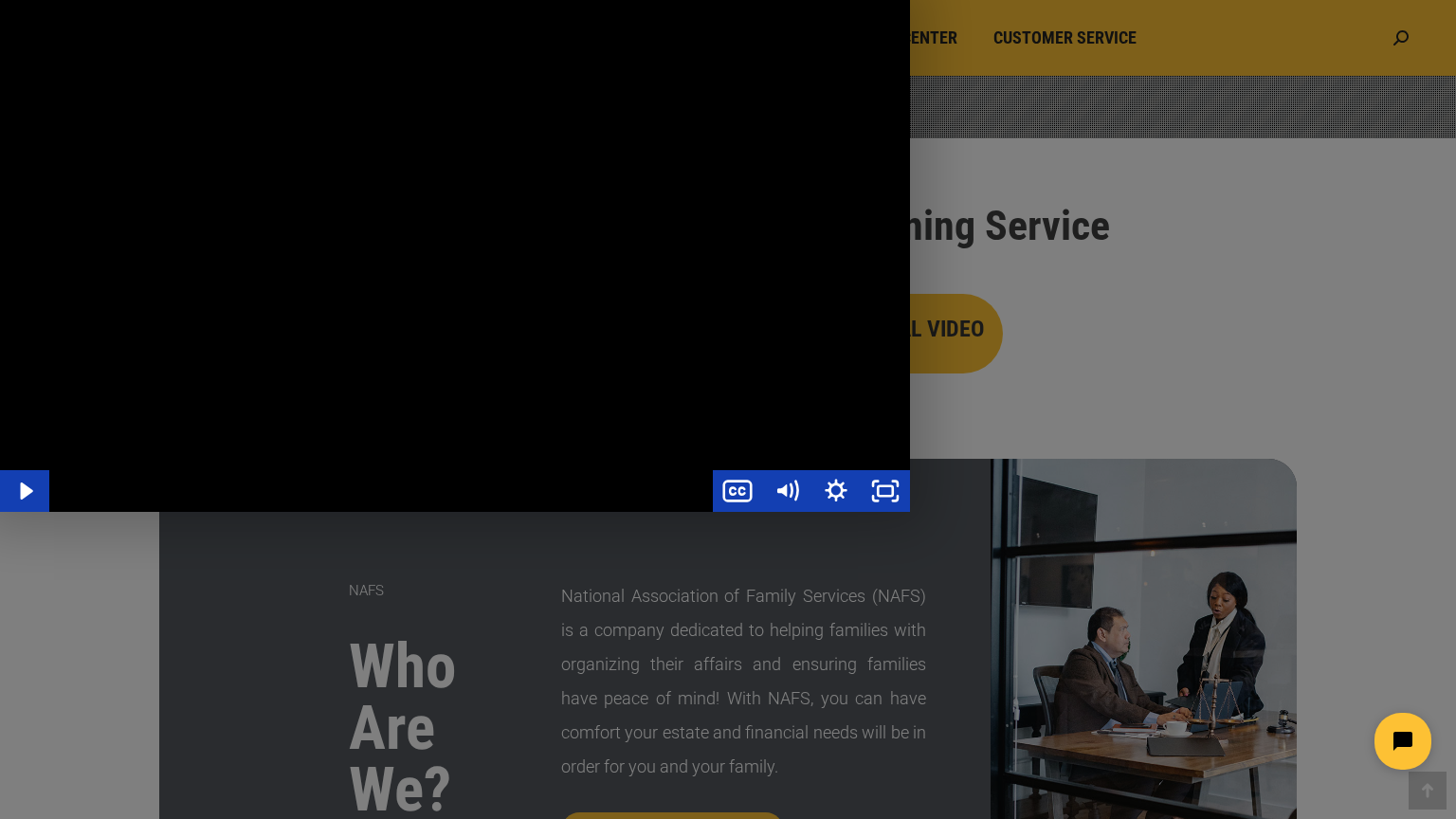 click at bounding box center [455, 256] 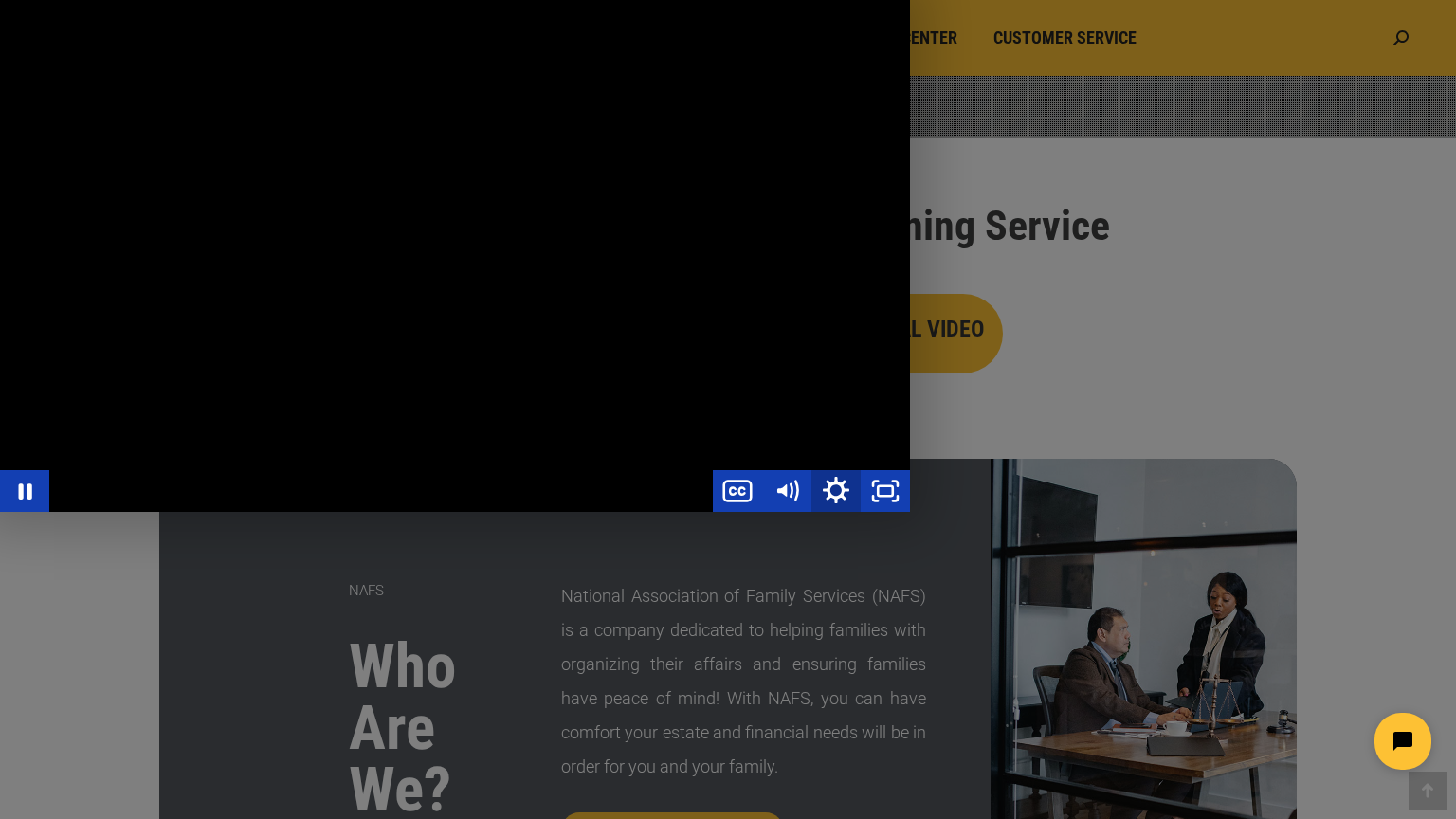 click 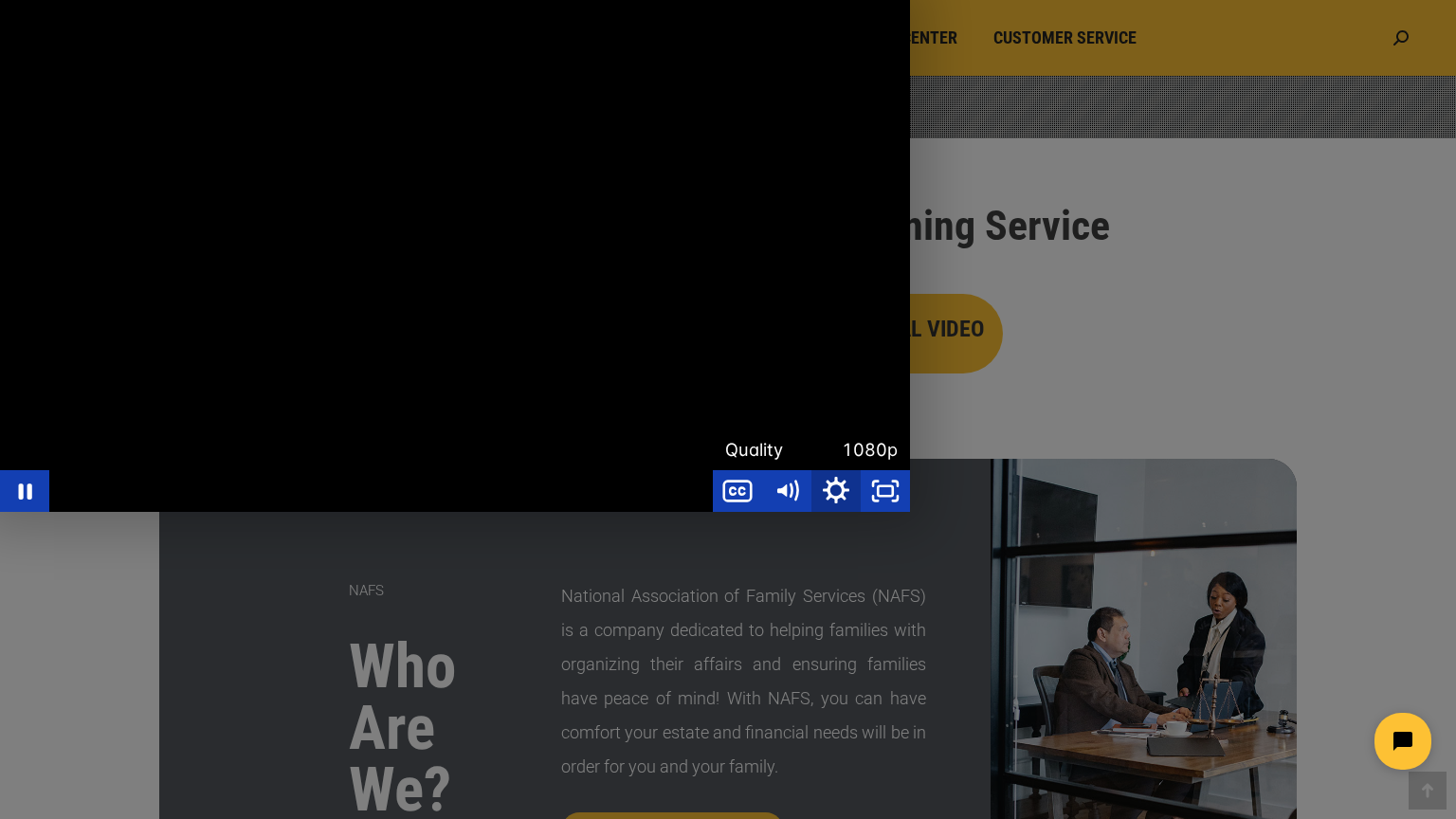 click 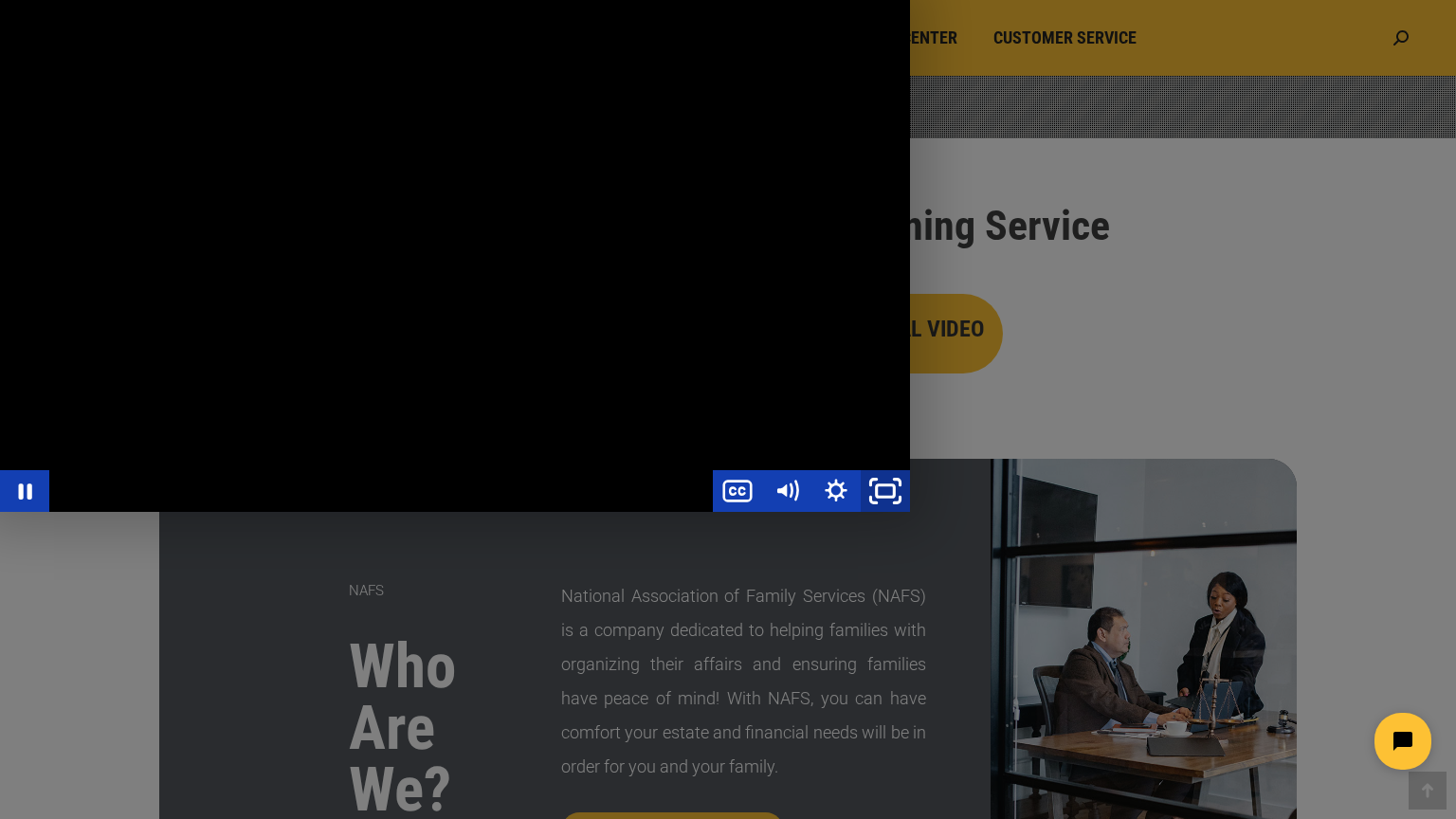 click 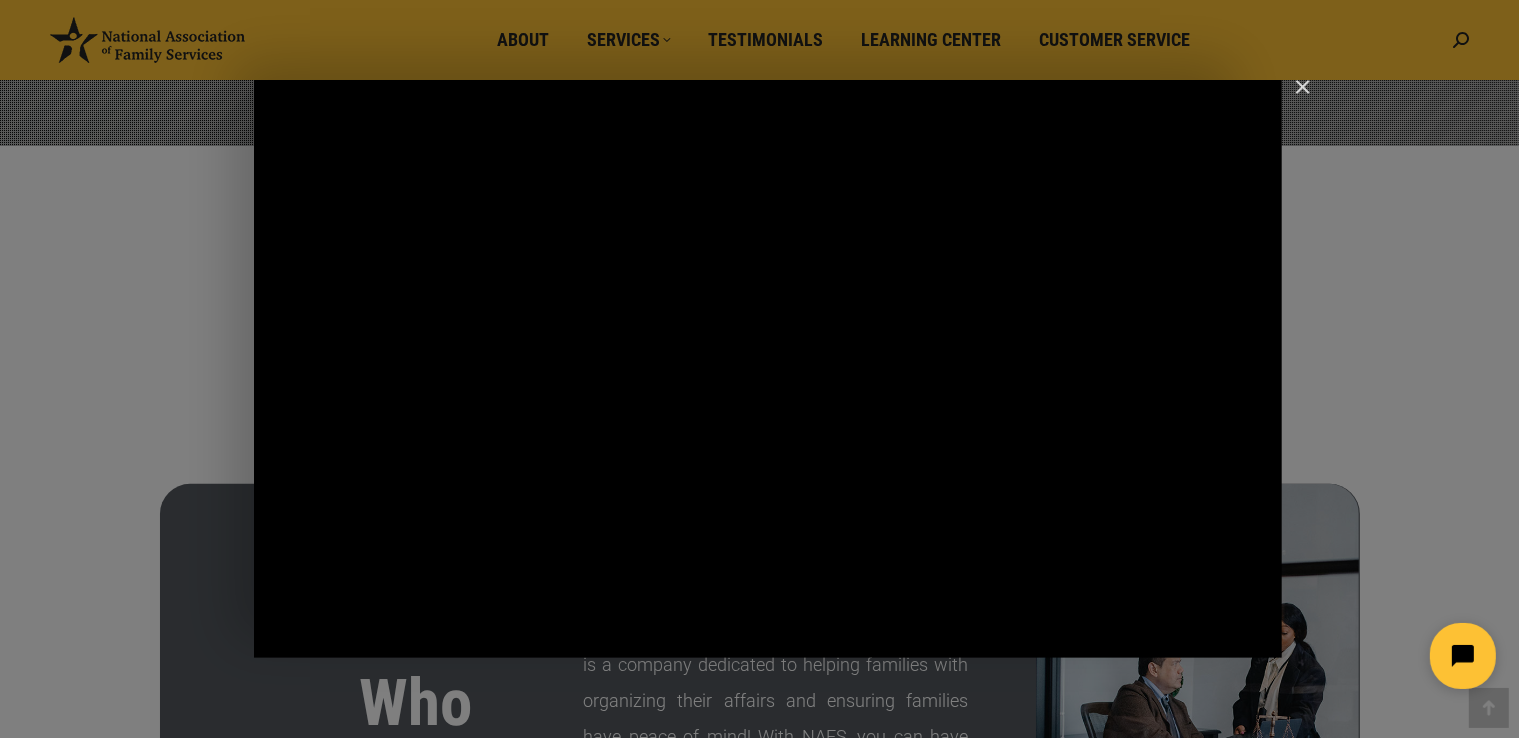 click 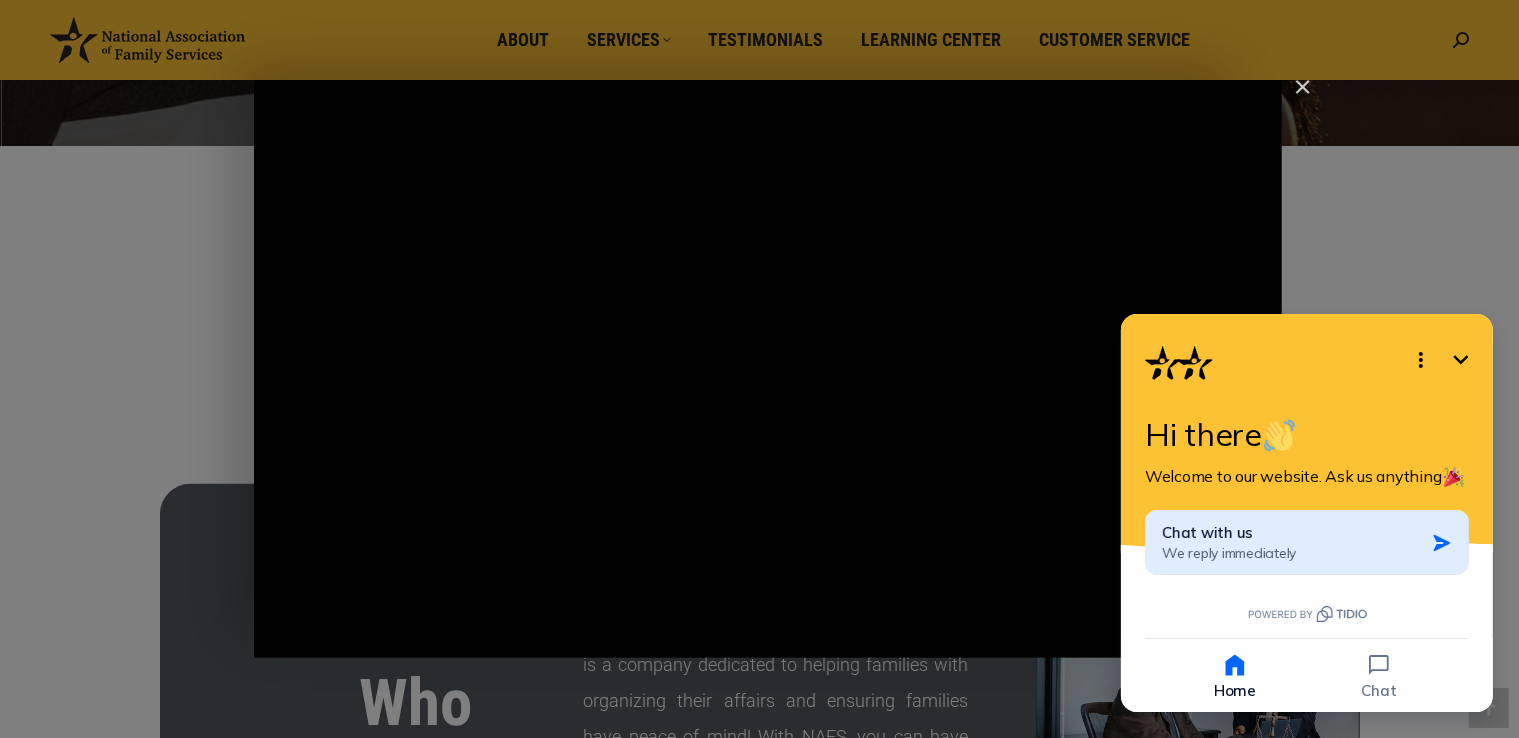 click on "We reply immediately" at bounding box center [1228, 552] 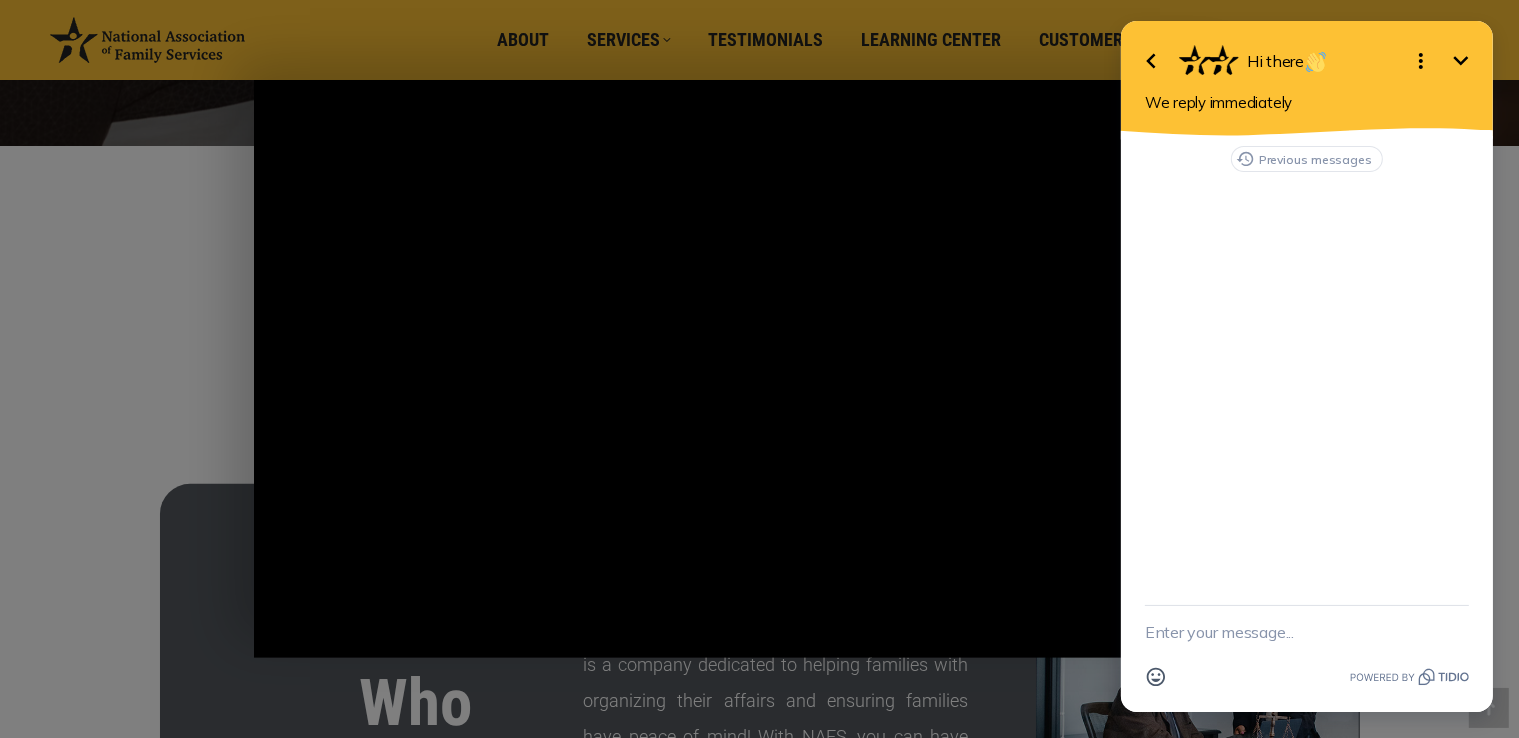 click at bounding box center (1306, 632) 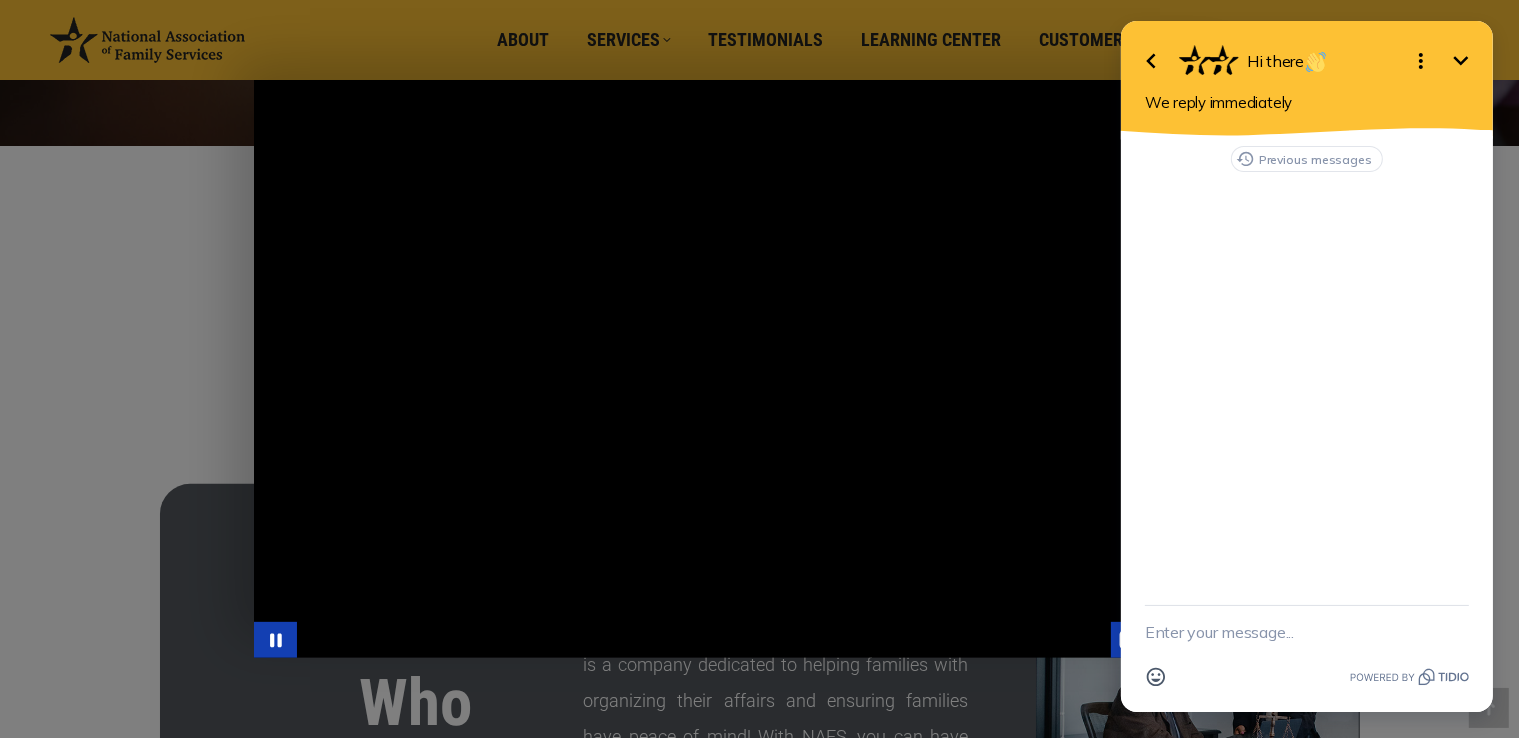 click at bounding box center [768, 369] 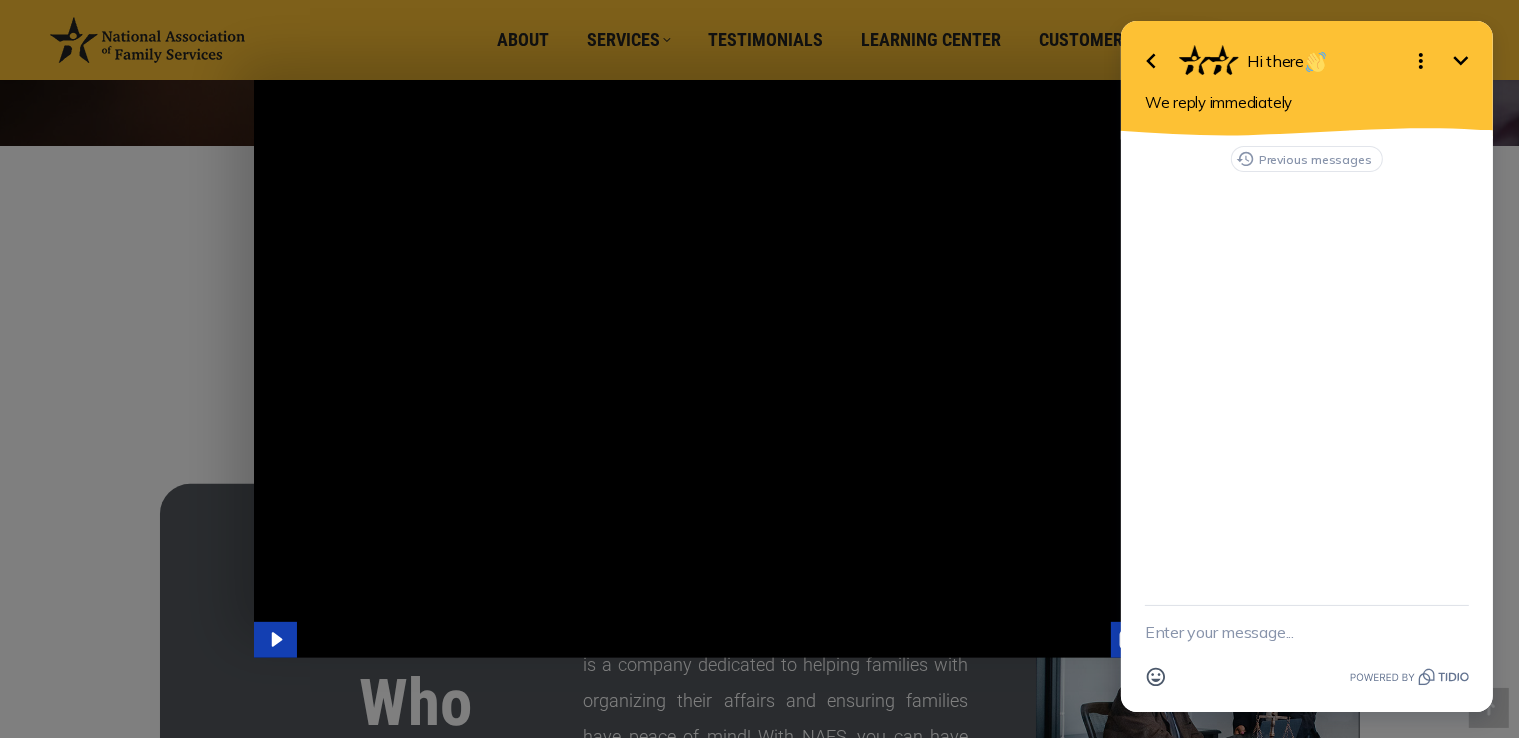 click at bounding box center [768, 369] 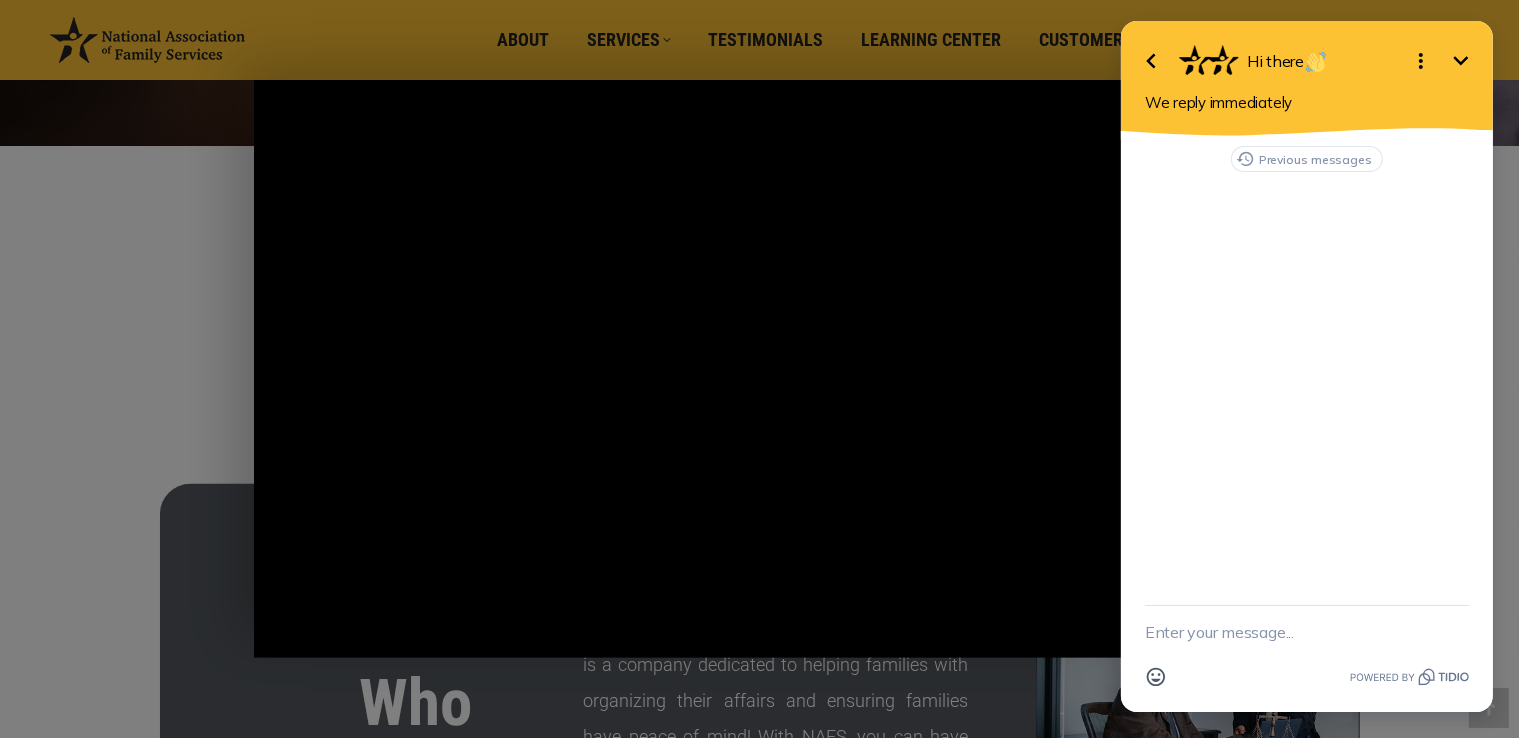 click at bounding box center (1306, 632) 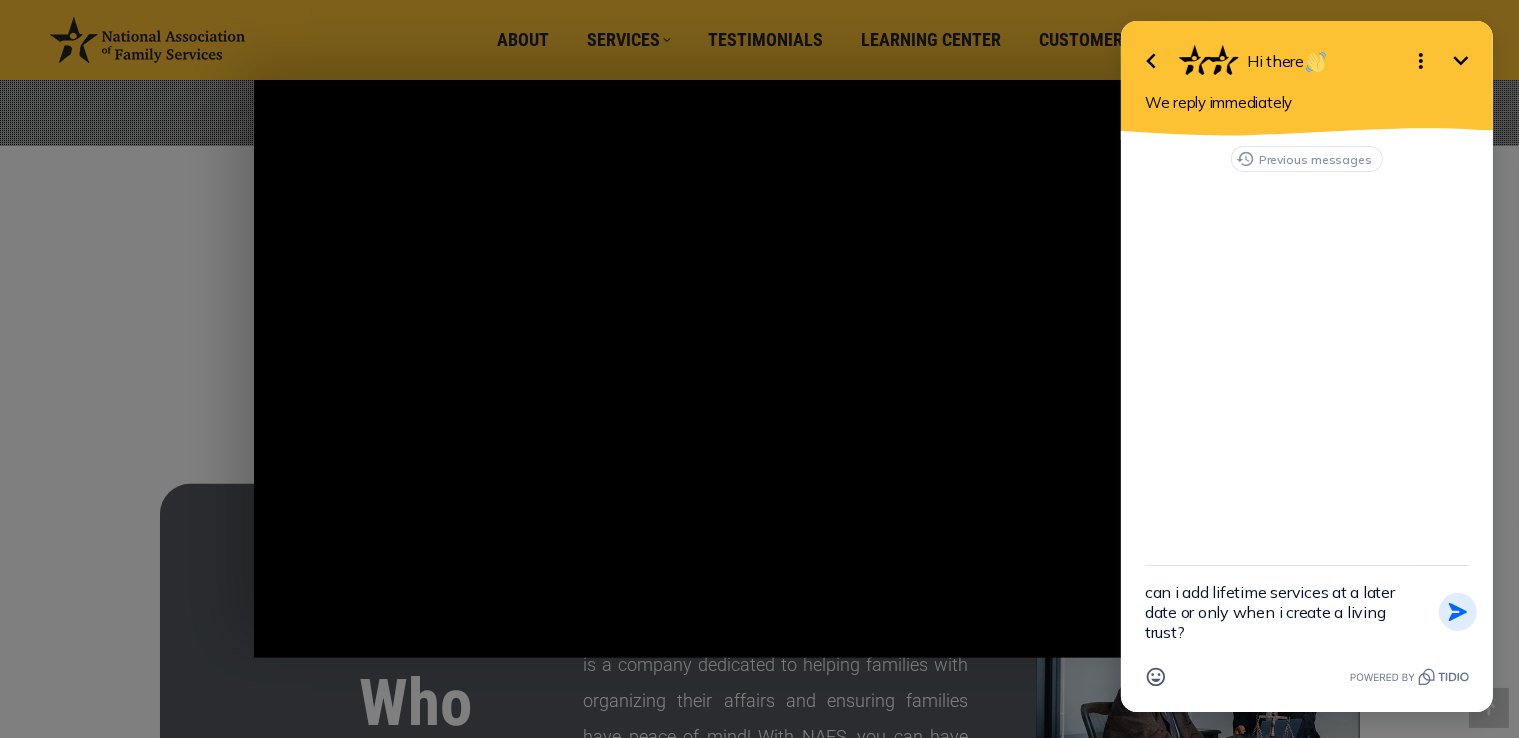 type on "can i add lifetime services at a later date or only when i create a living trust?" 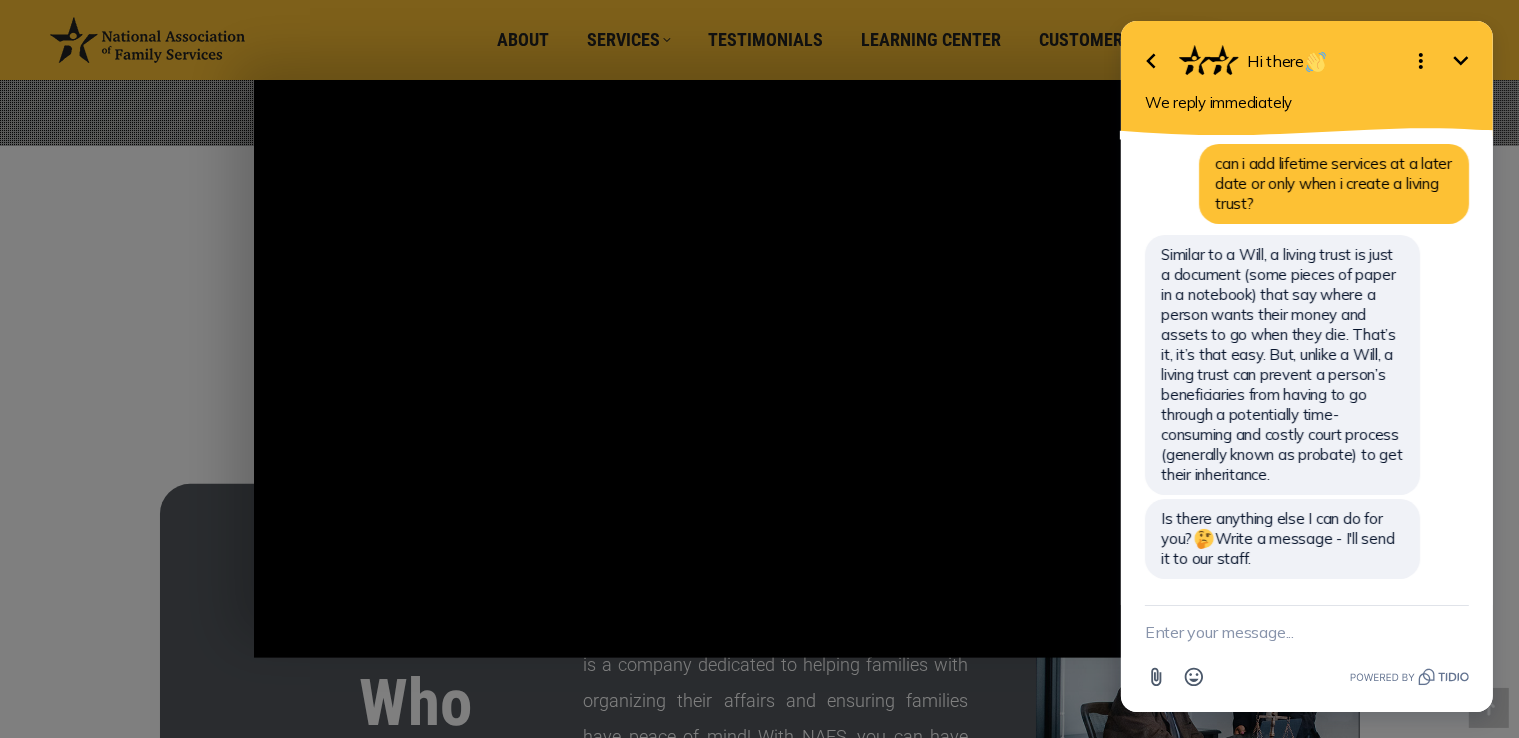 scroll, scrollTop: 50, scrollLeft: 0, axis: vertical 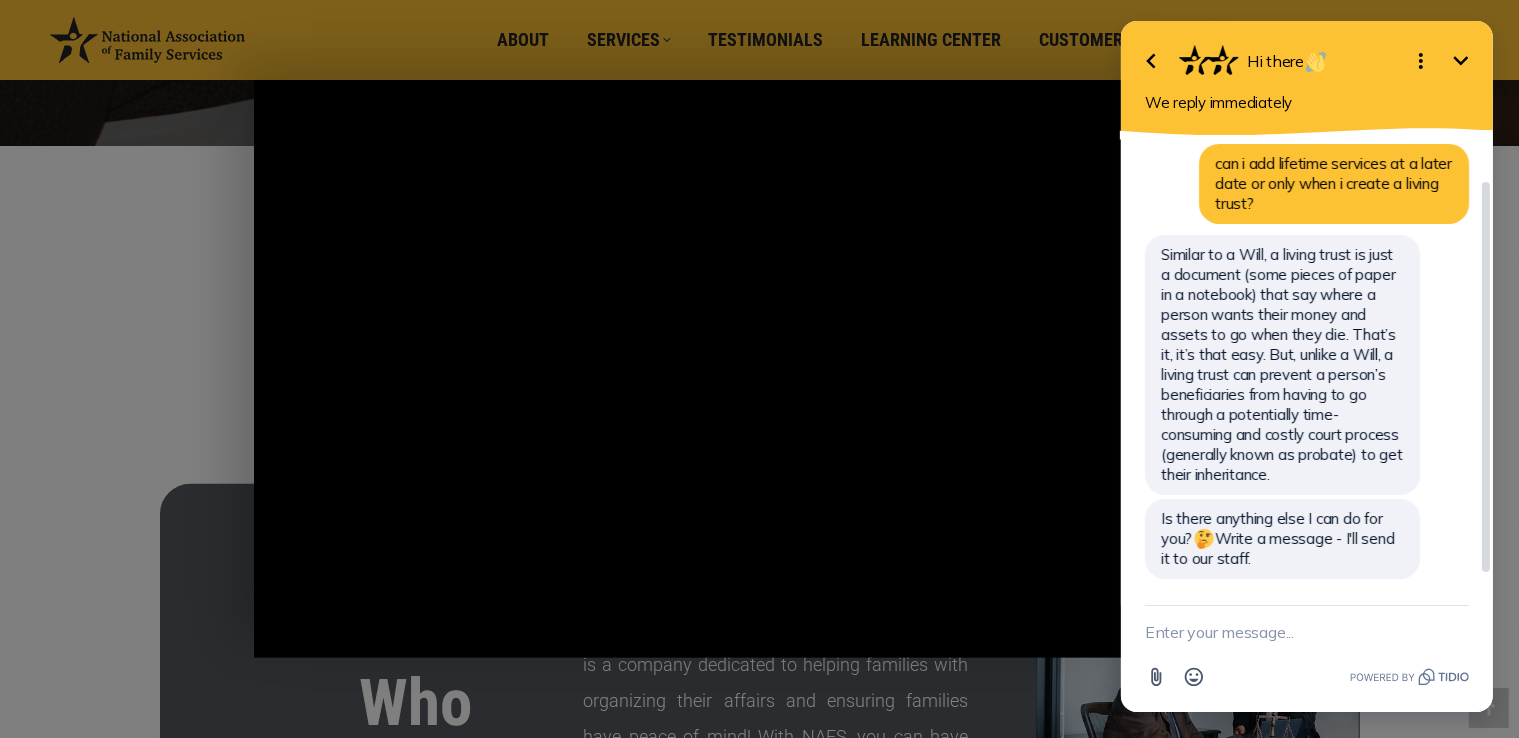 drag, startPoint x: 1378, startPoint y: 181, endPoint x: 1441, endPoint y: 508, distance: 333.01352 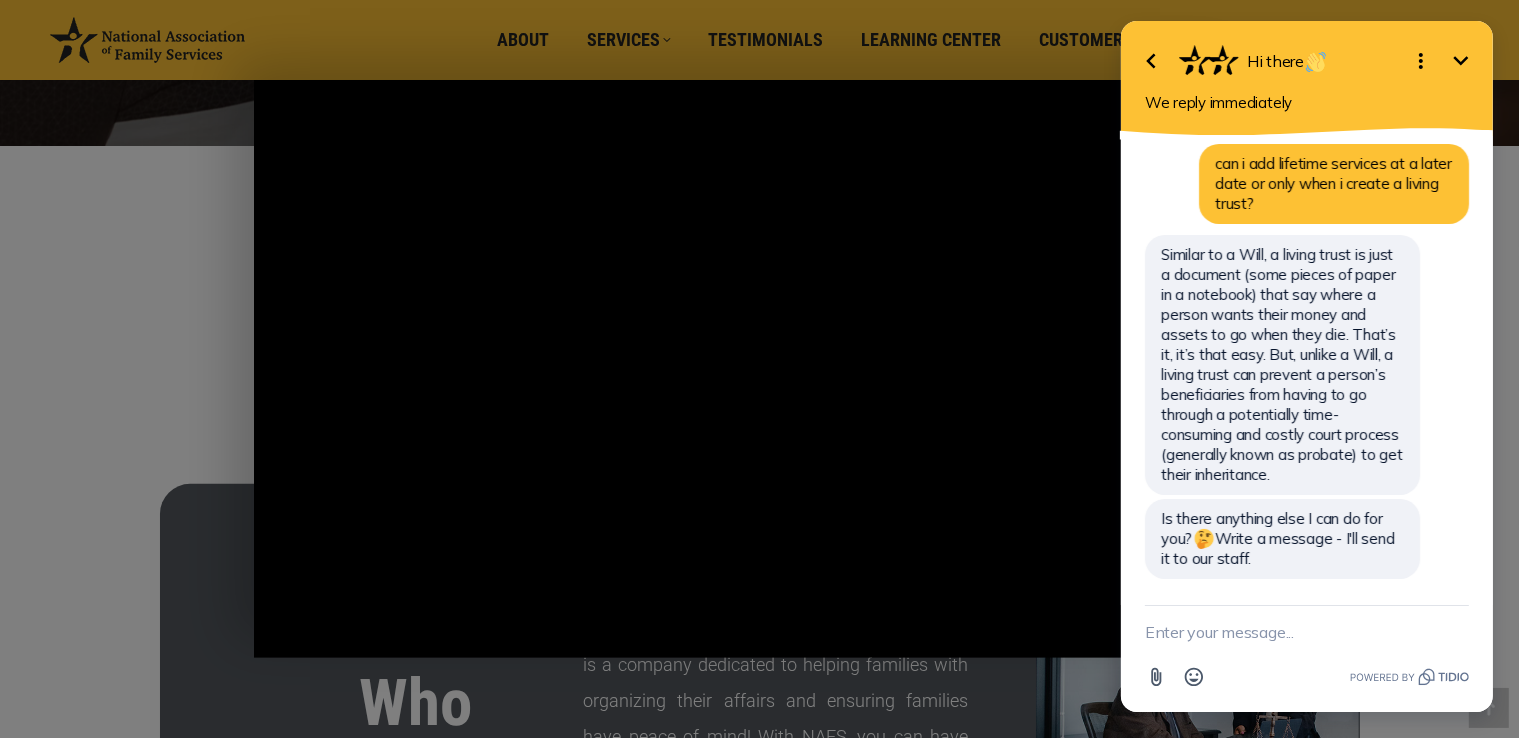 click at bounding box center (1306, 632) 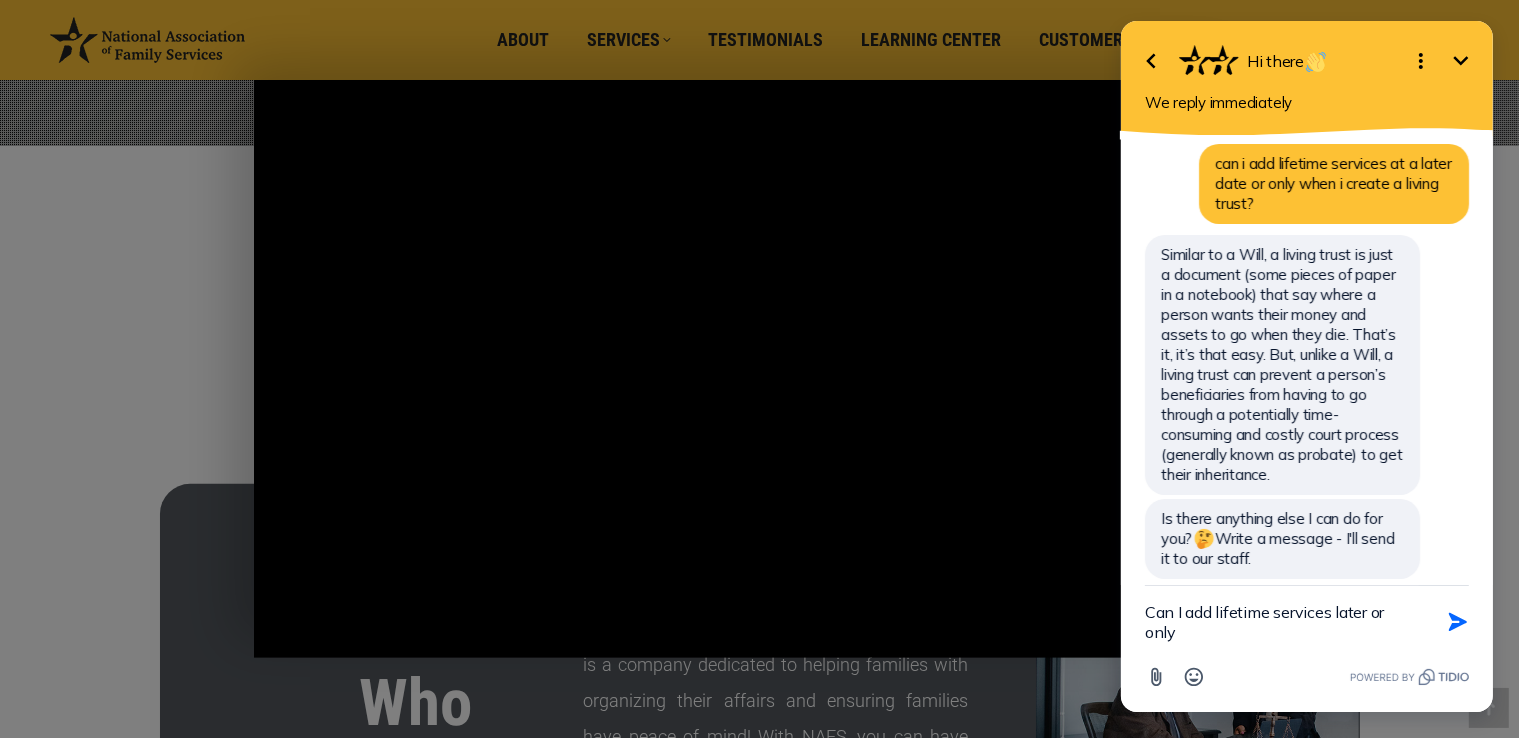 scroll, scrollTop: 70, scrollLeft: 0, axis: vertical 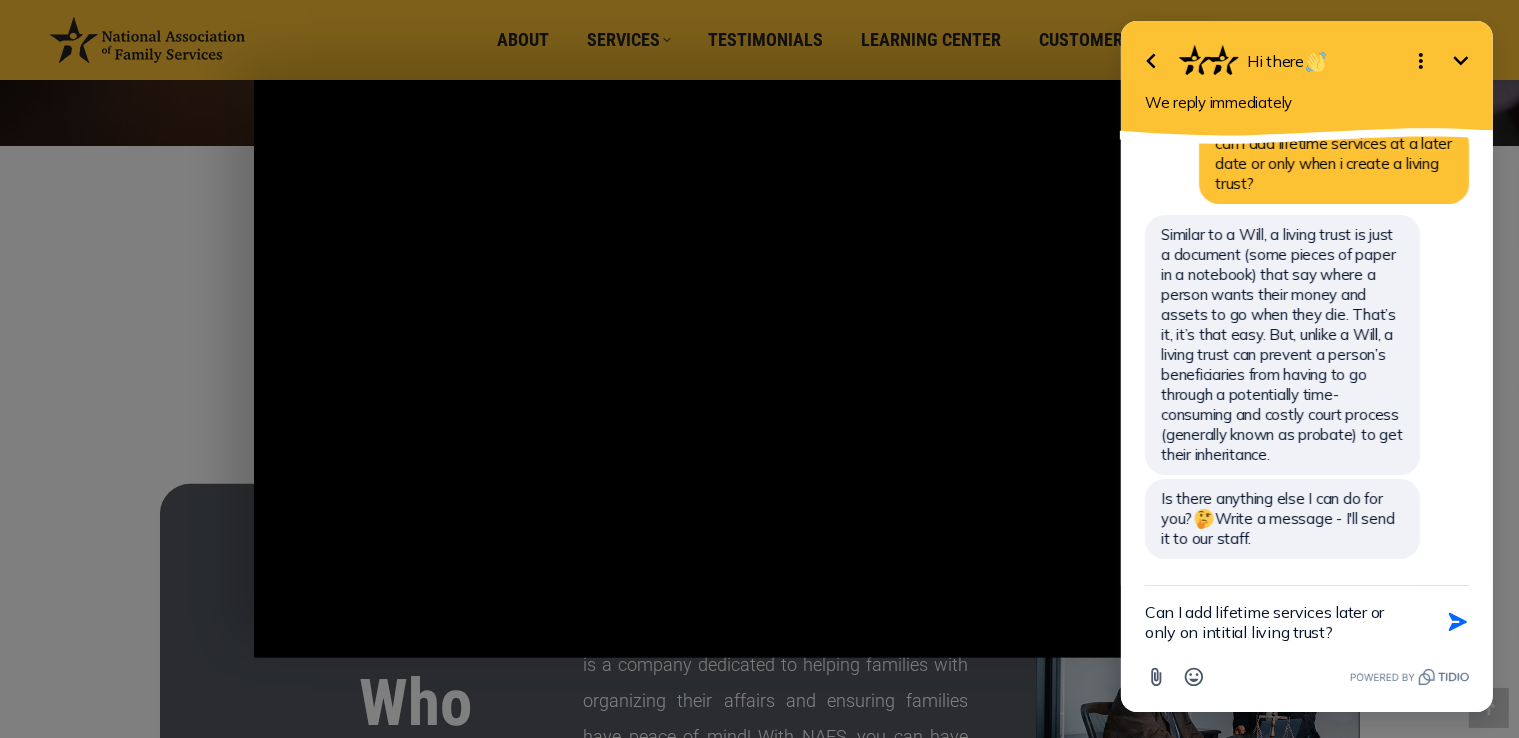 drag, startPoint x: 1220, startPoint y: 637, endPoint x: 1266, endPoint y: 664, distance: 53.338543 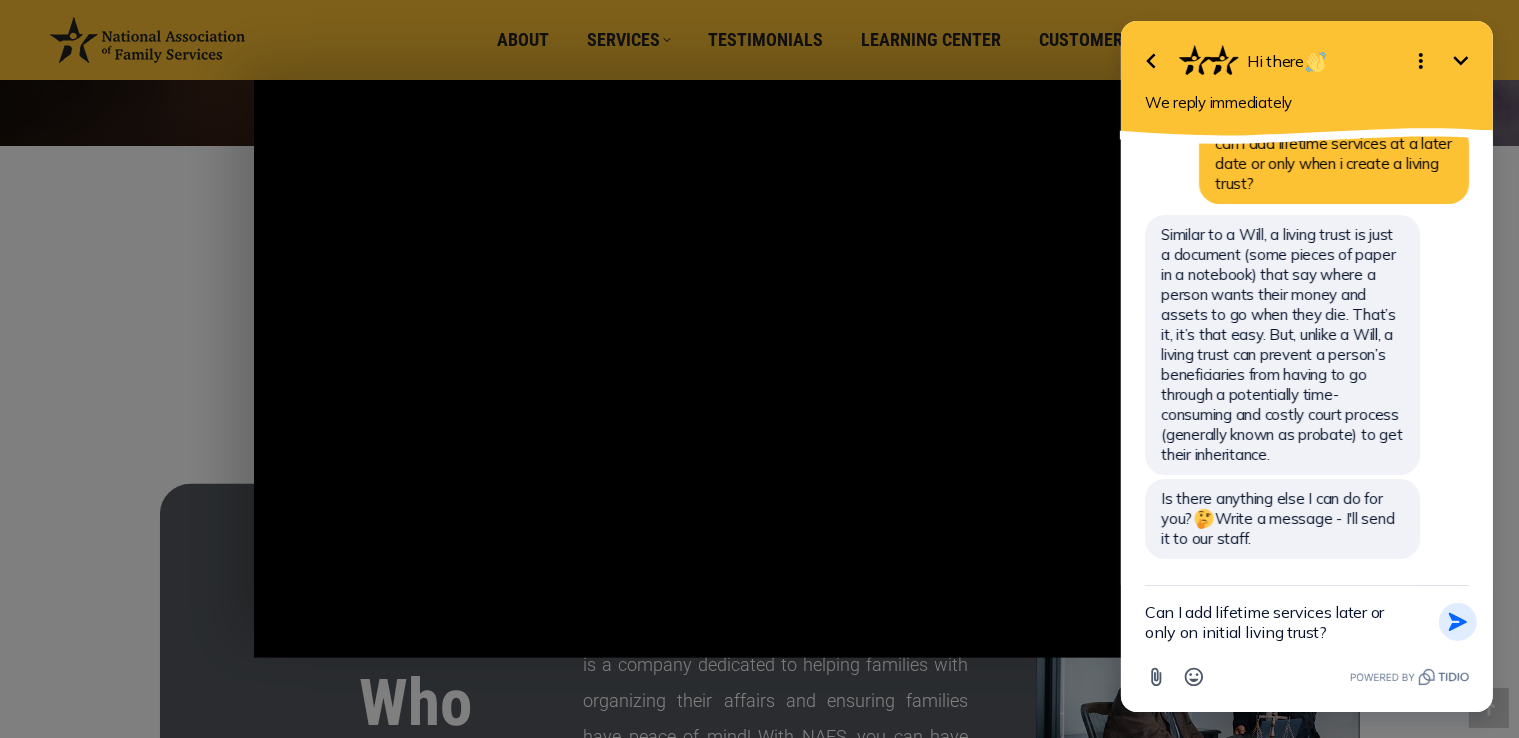 type on "Can I add lifetime services later or only on initial living trust?" 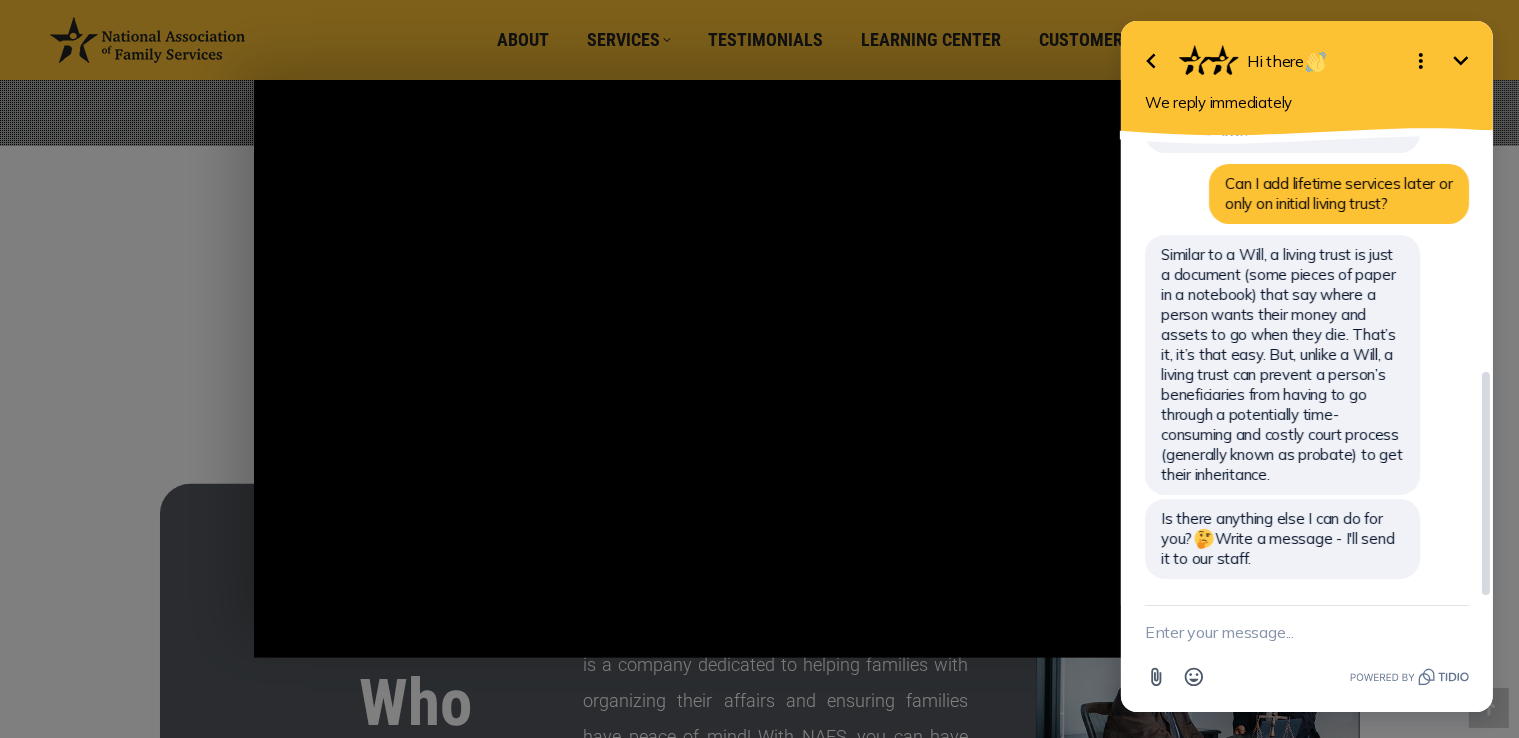 scroll, scrollTop: 476, scrollLeft: 0, axis: vertical 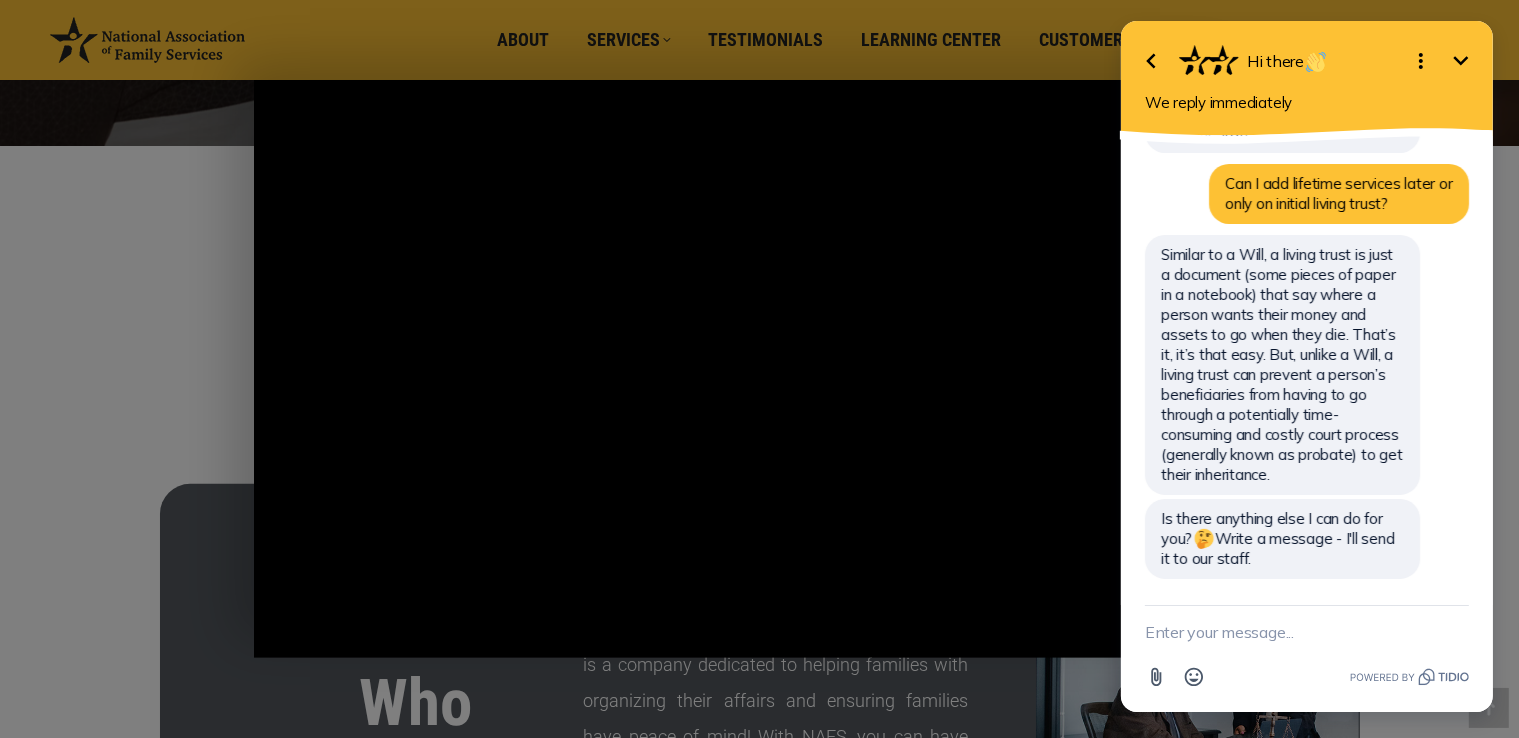 click at bounding box center [1306, 632] 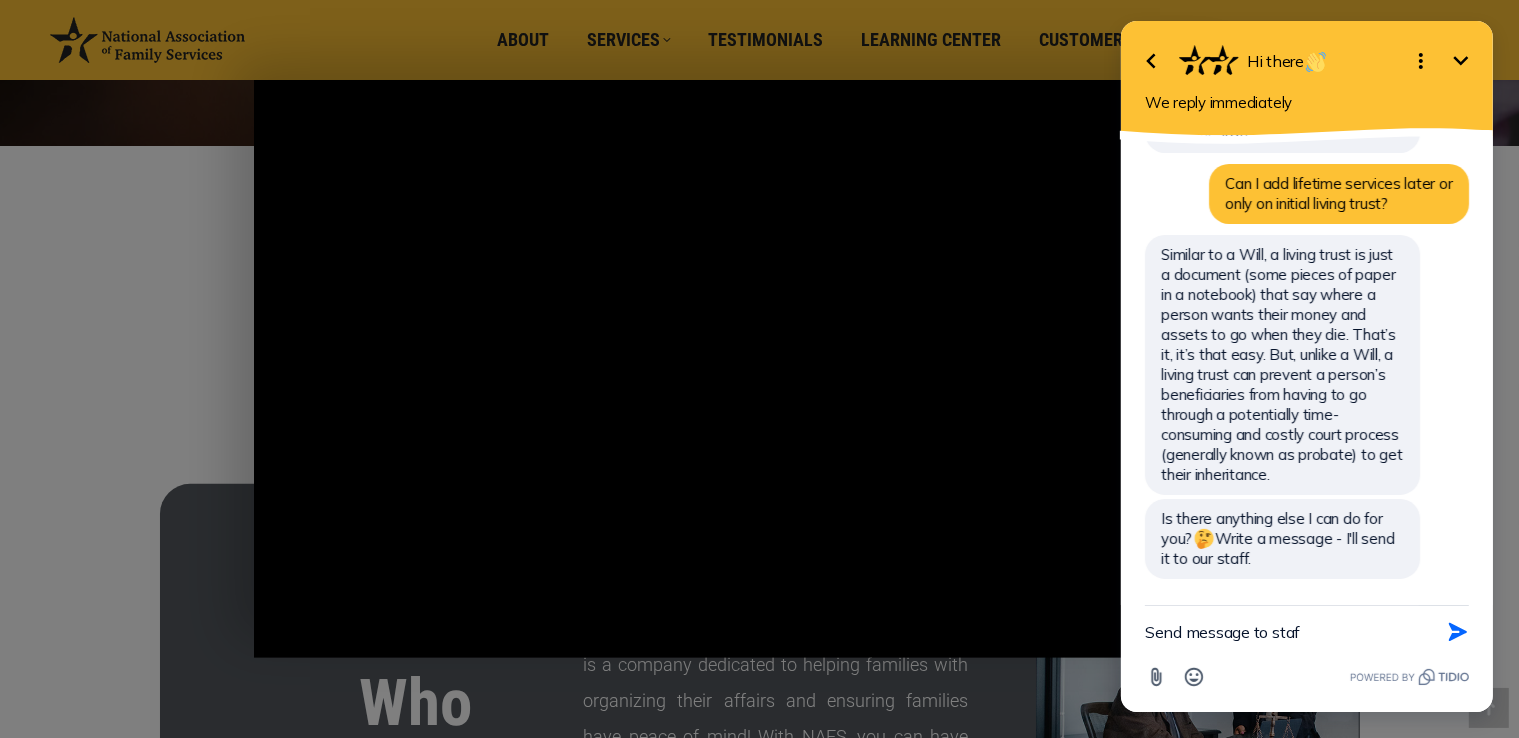 type on "Send message to staff" 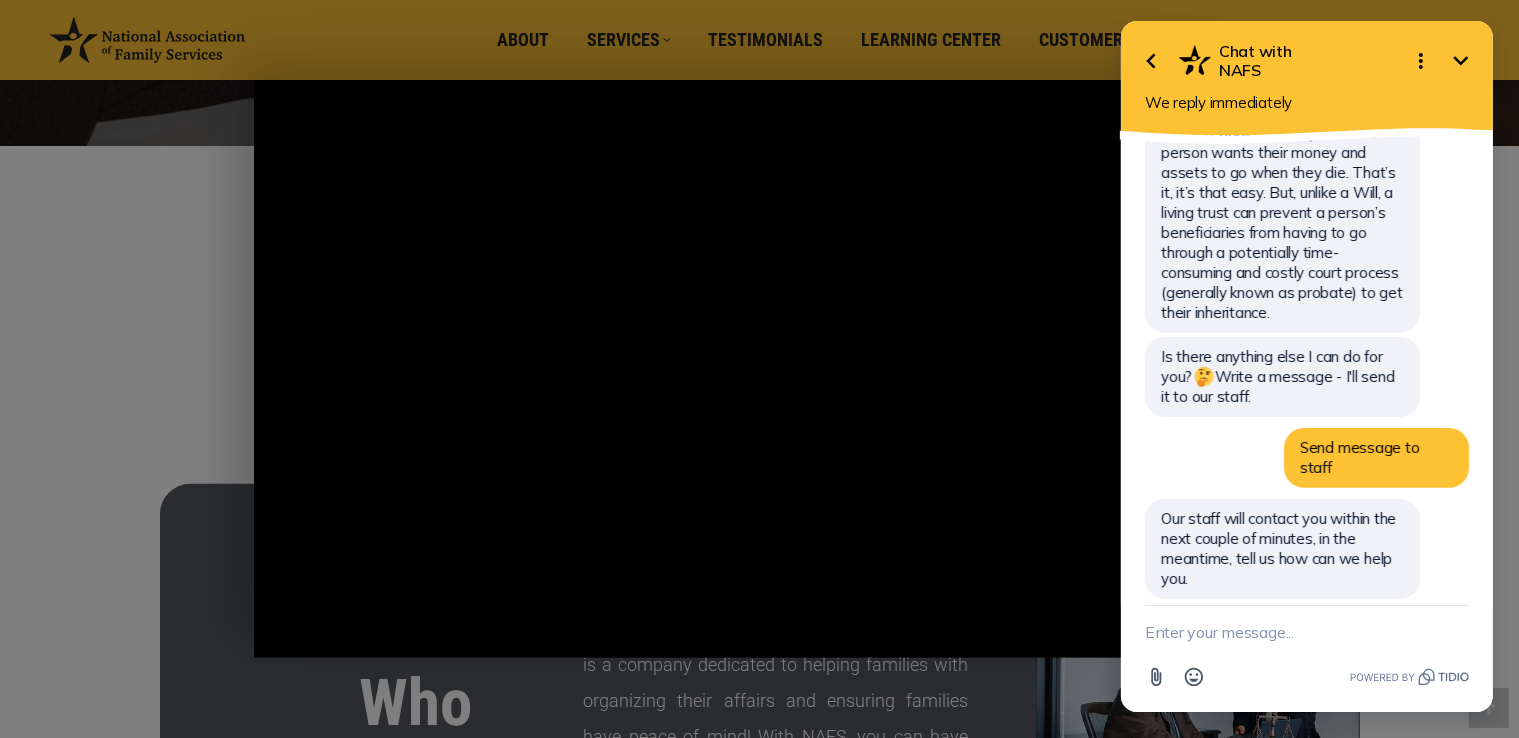 scroll, scrollTop: 681, scrollLeft: 0, axis: vertical 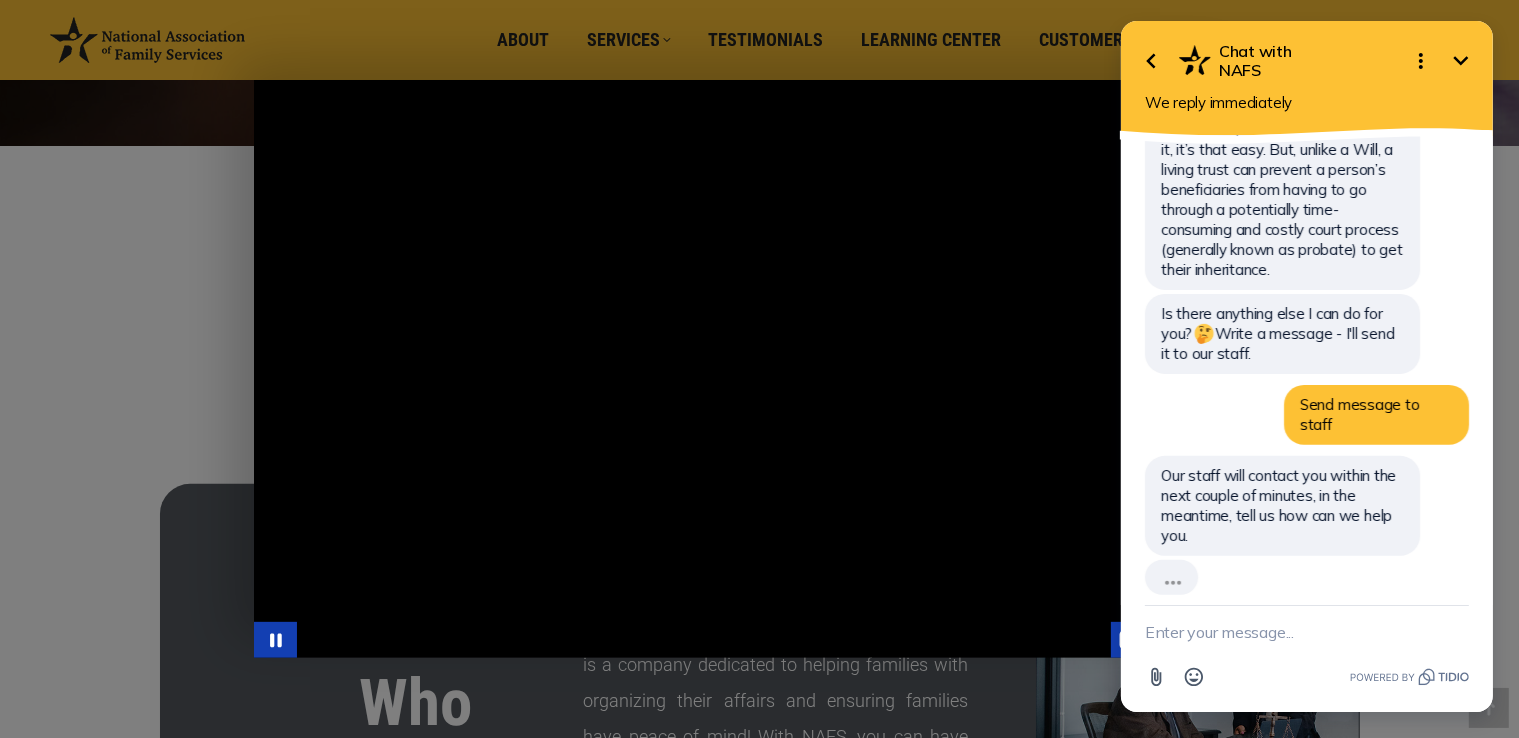 click at bounding box center (768, 369) 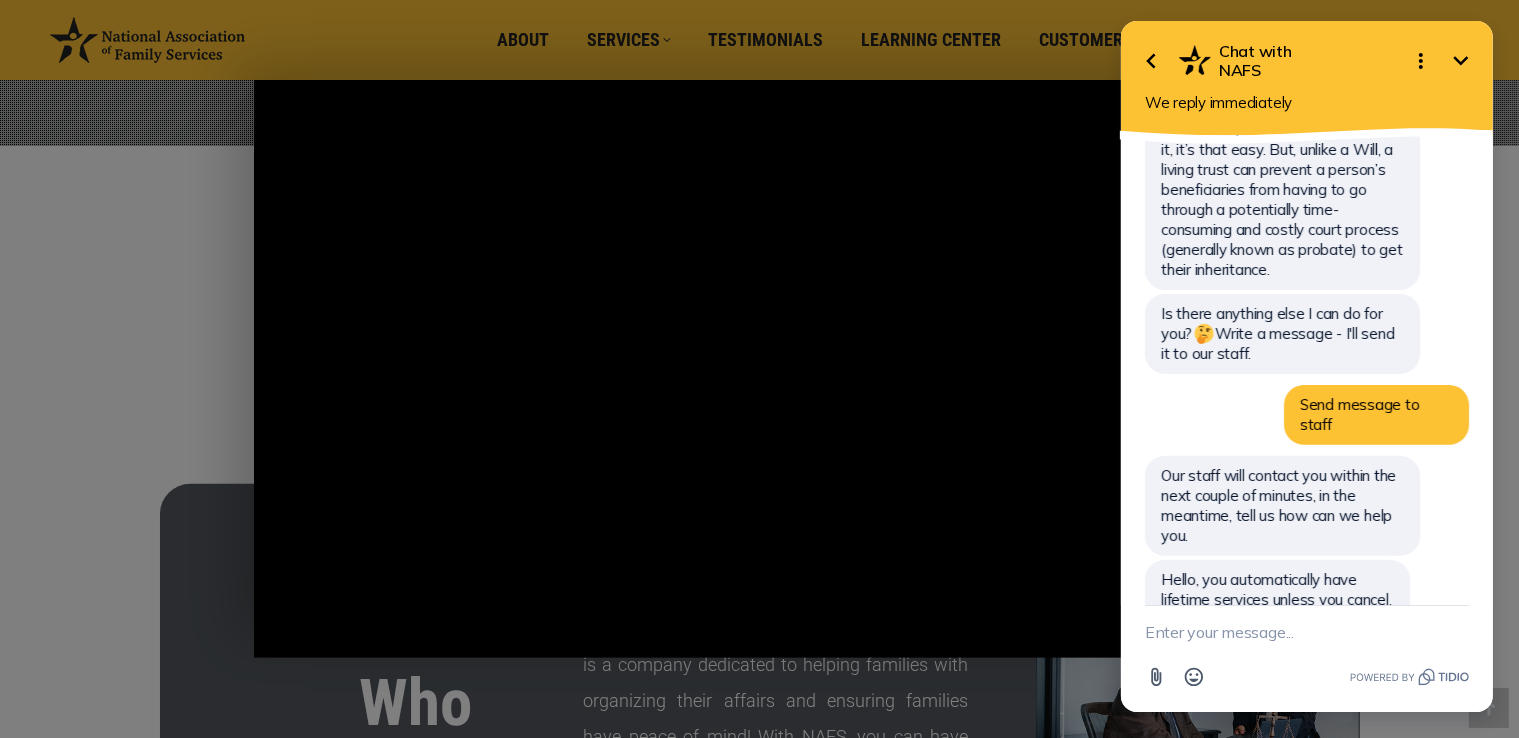 scroll, scrollTop: 762, scrollLeft: 0, axis: vertical 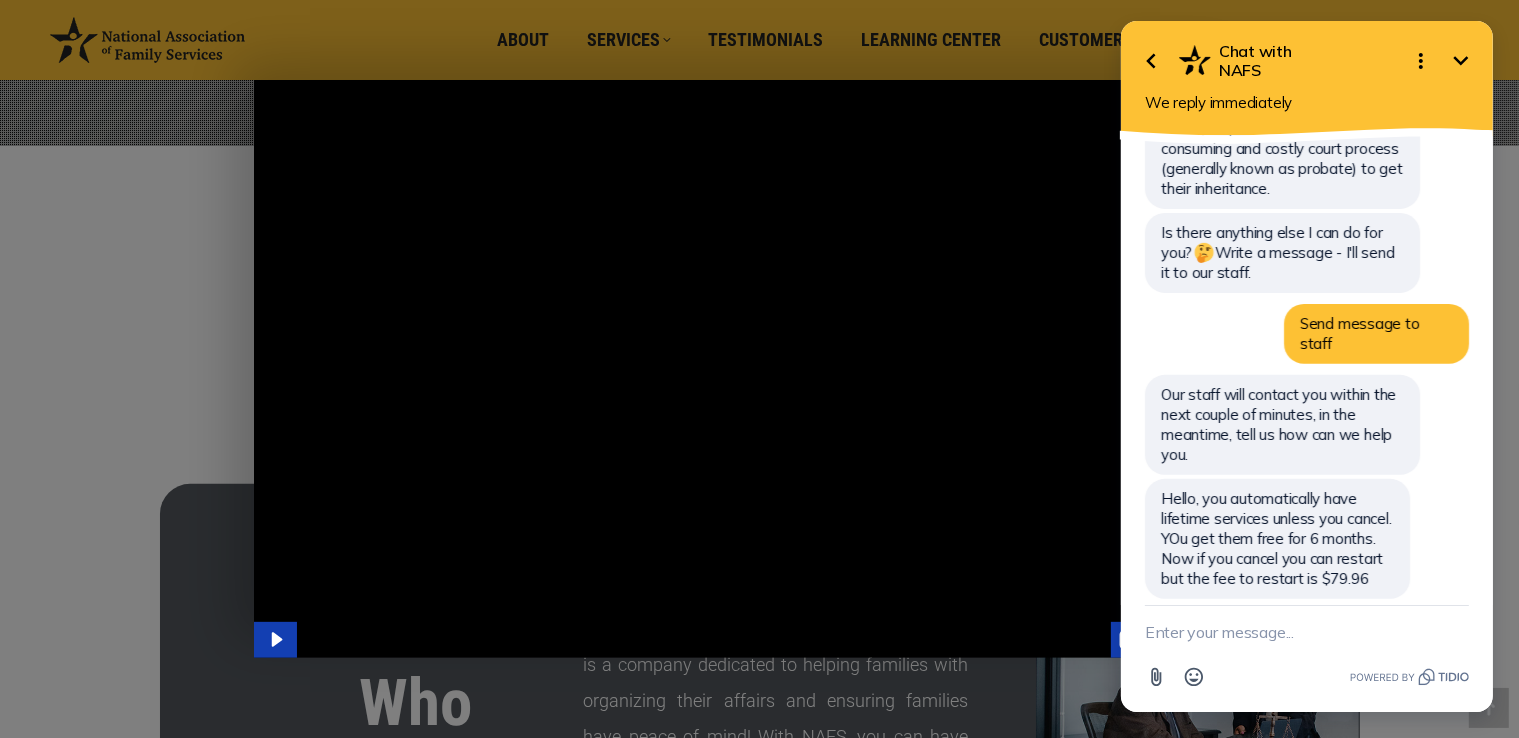click at bounding box center [1306, 632] 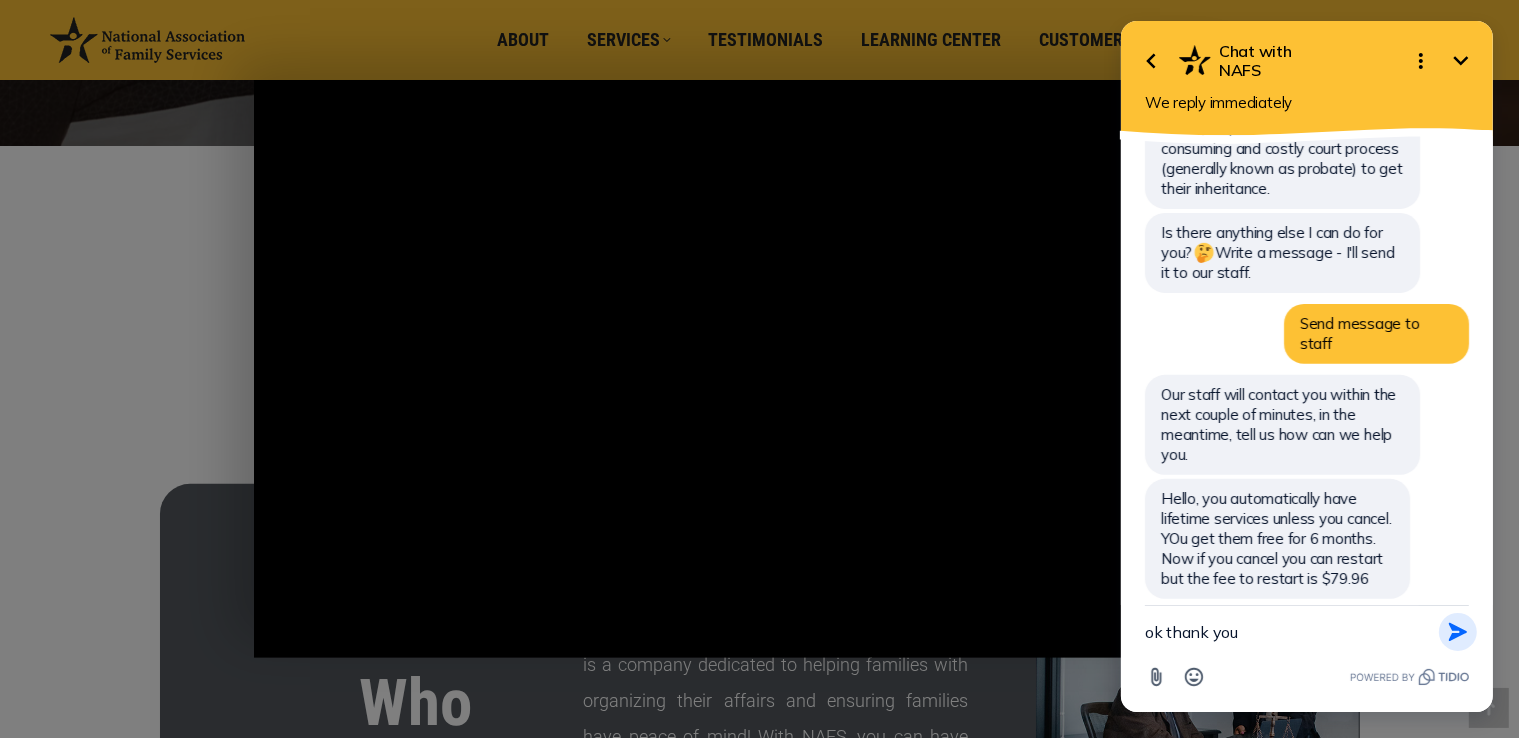 type on "ok thank you" 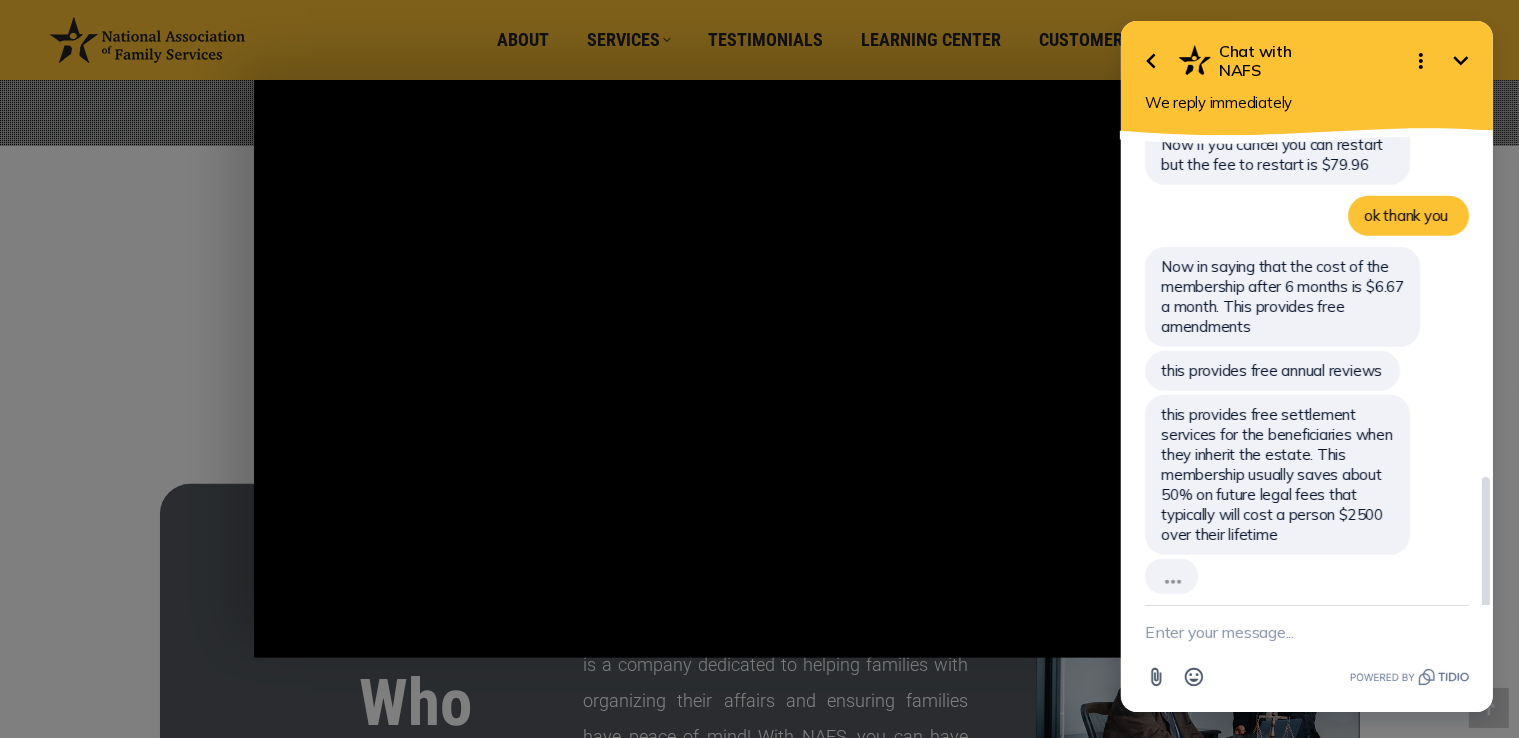 scroll, scrollTop: 1132, scrollLeft: 0, axis: vertical 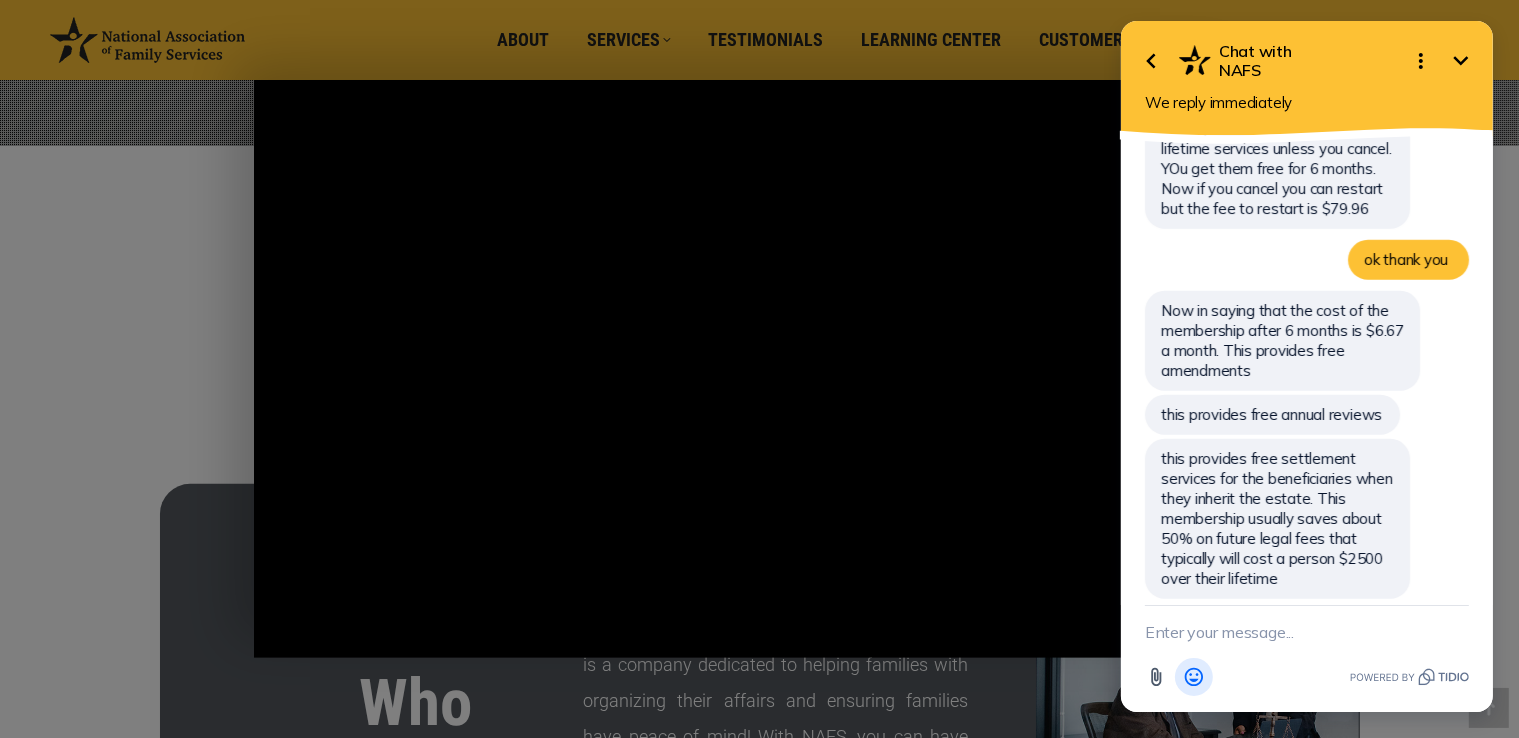 click 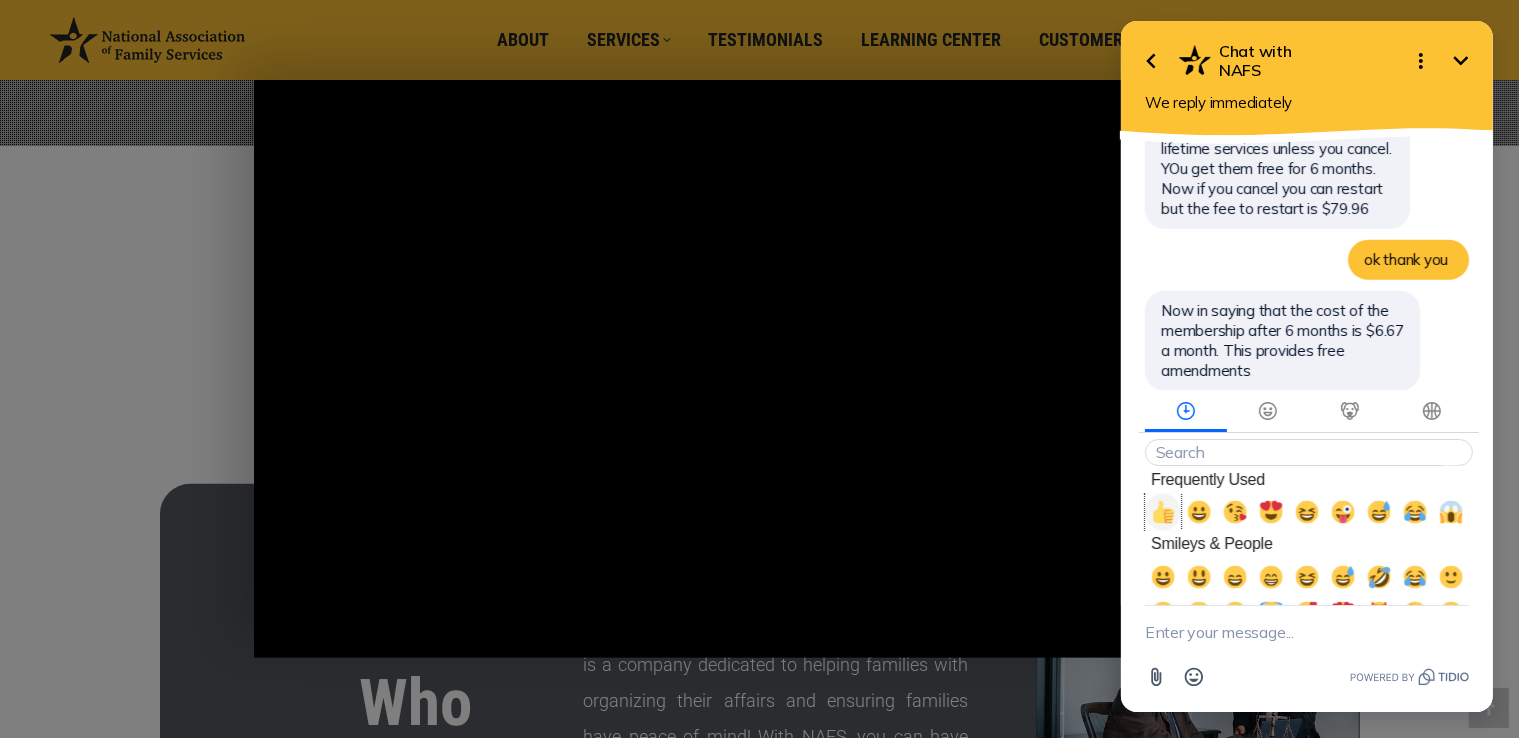 click at bounding box center [1162, 512] 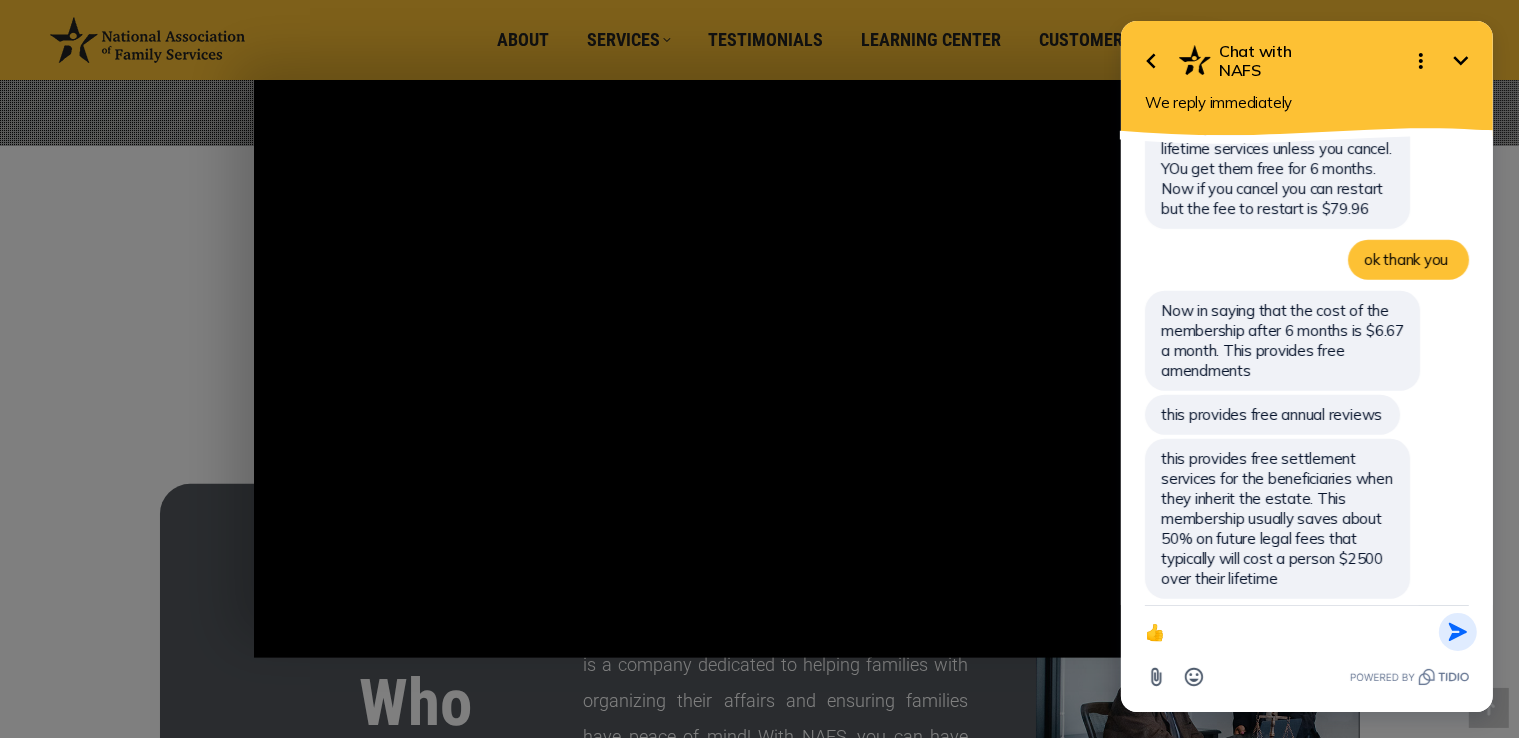 click on "Send Shortcut" at bounding box center [1457, 632] 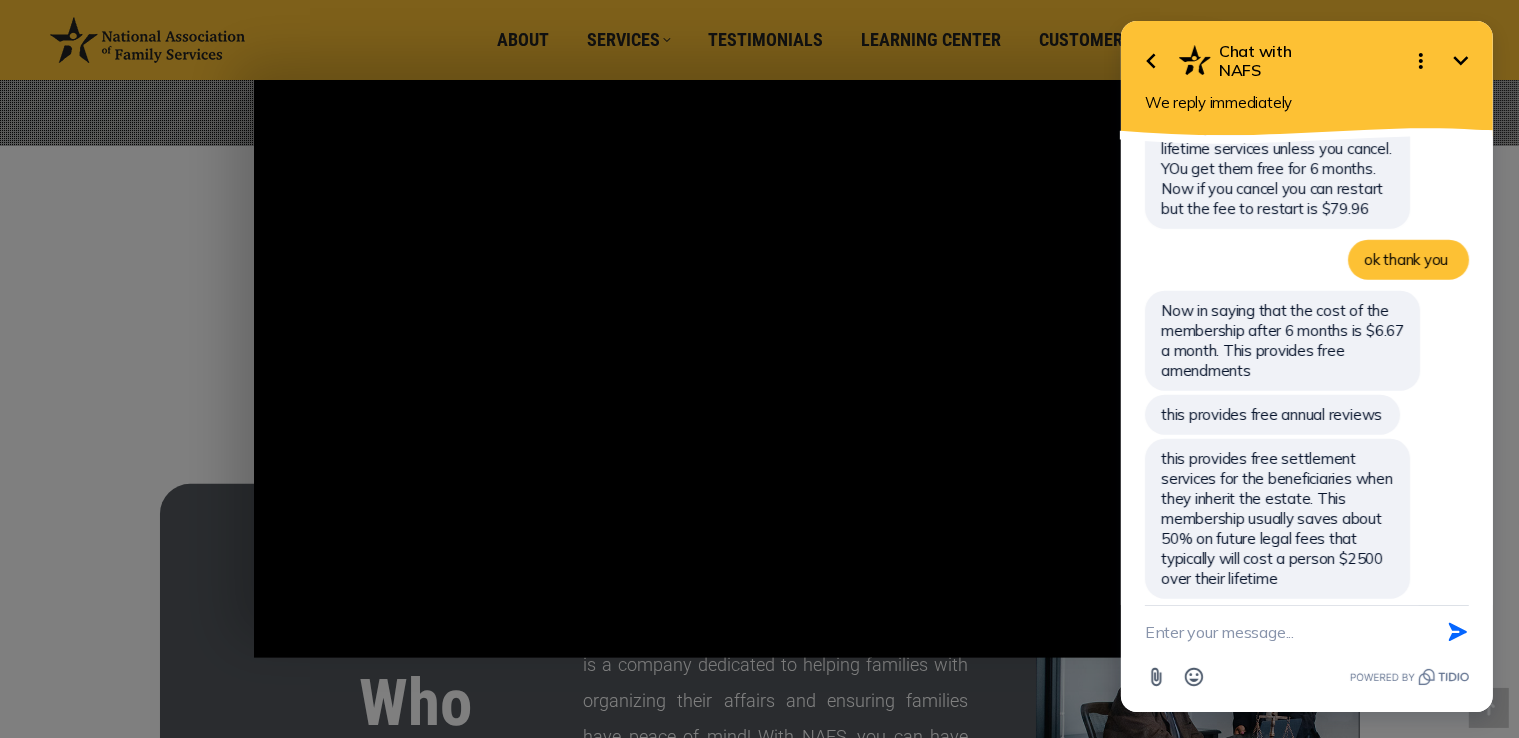 scroll, scrollTop: 1182, scrollLeft: 0, axis: vertical 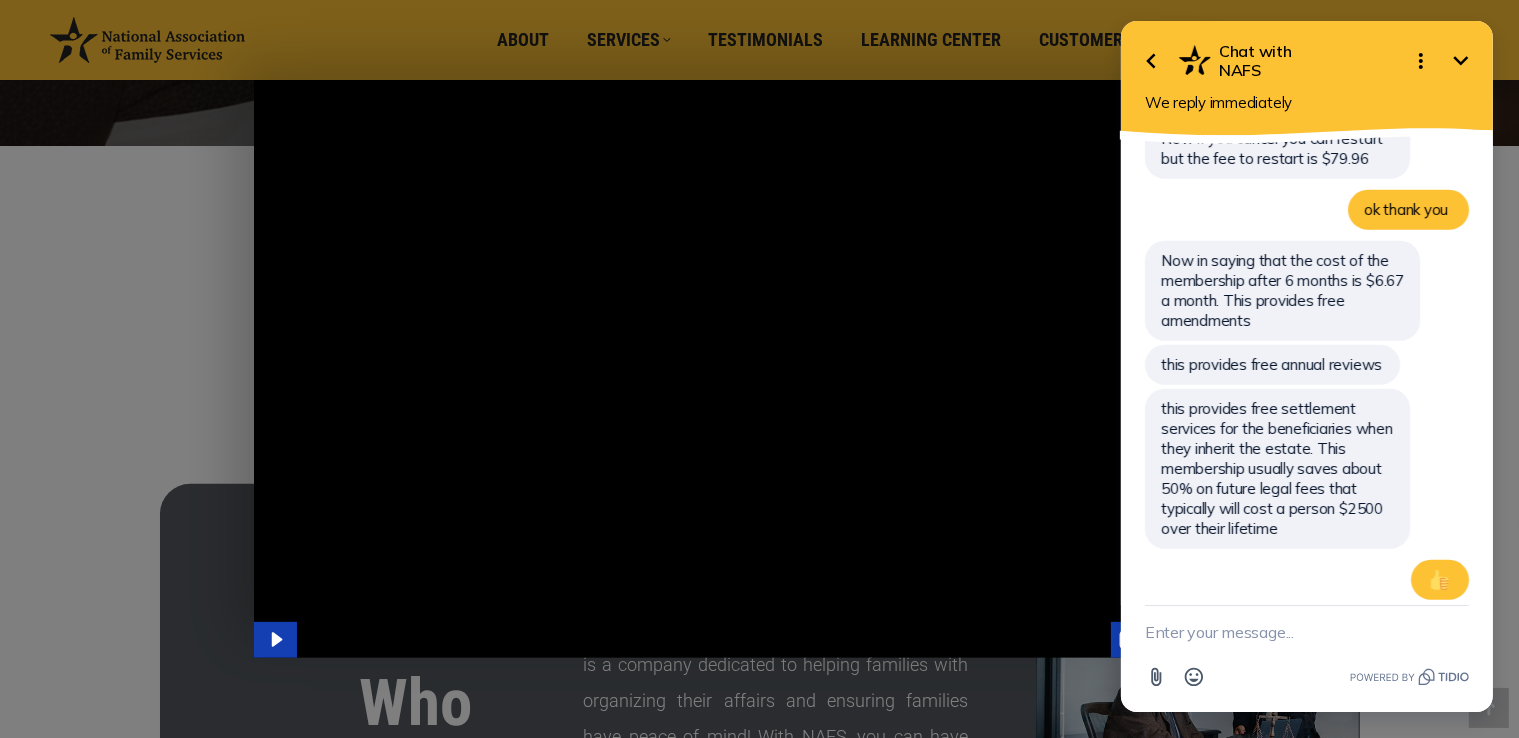 click at bounding box center (768, 369) 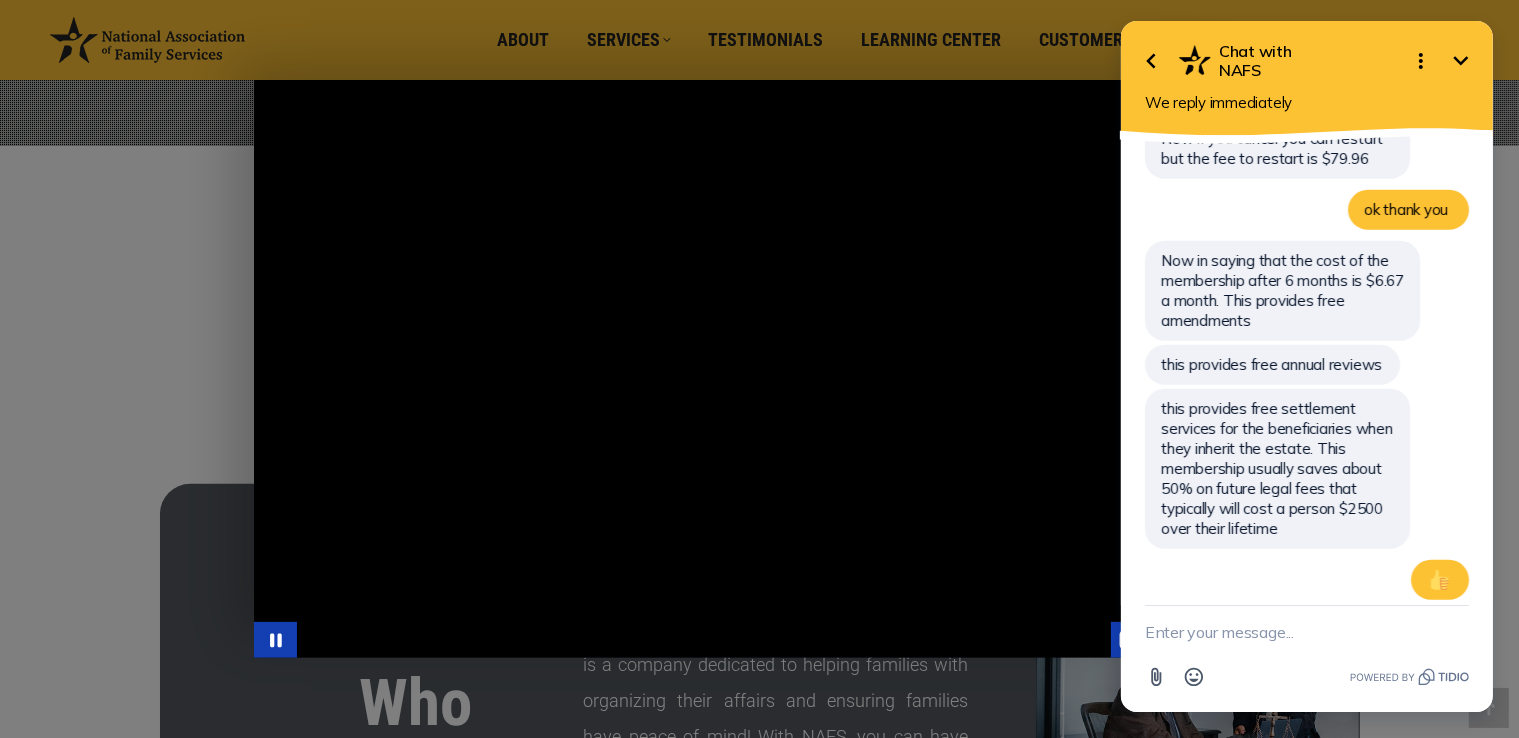 click at bounding box center (768, 369) 